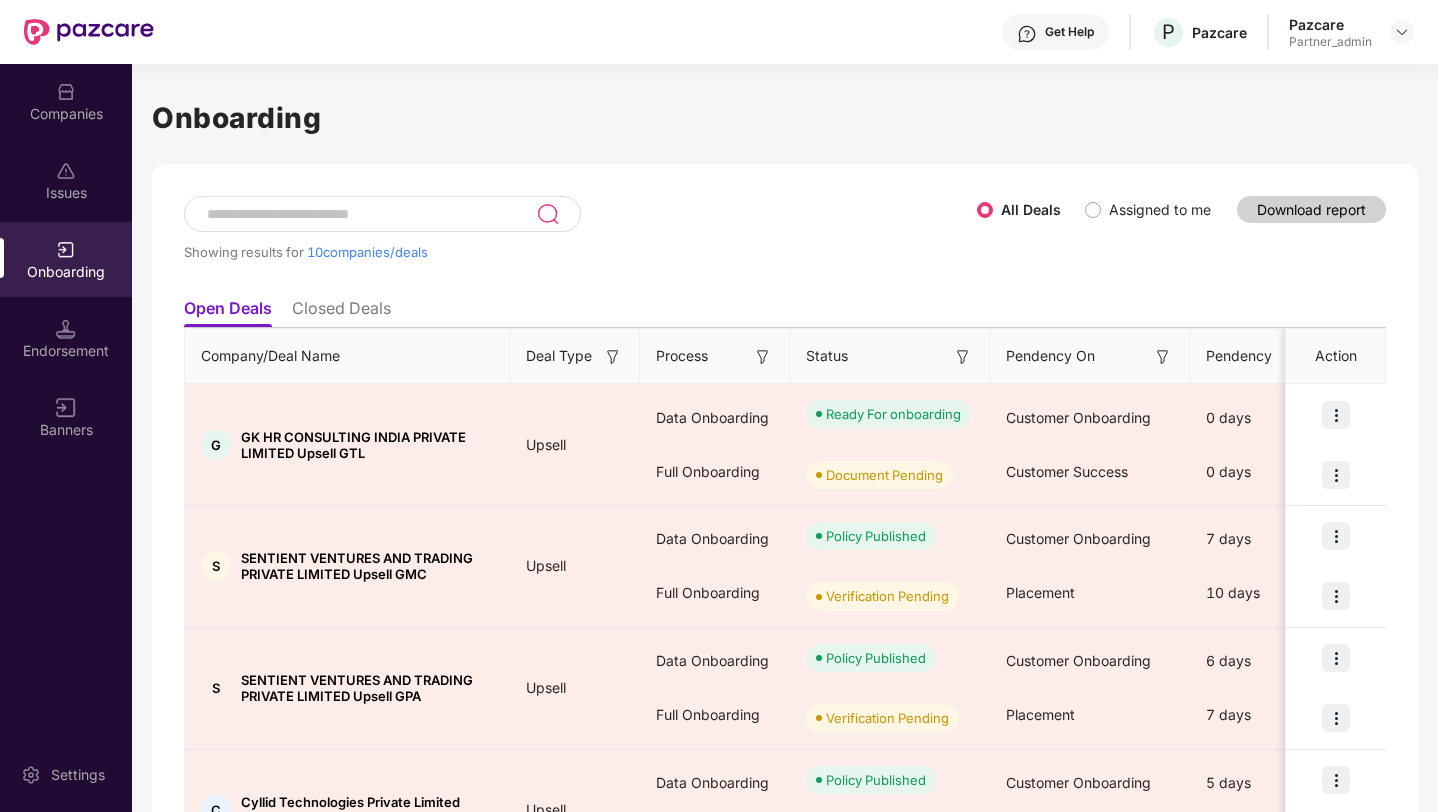 scroll, scrollTop: 0, scrollLeft: 0, axis: both 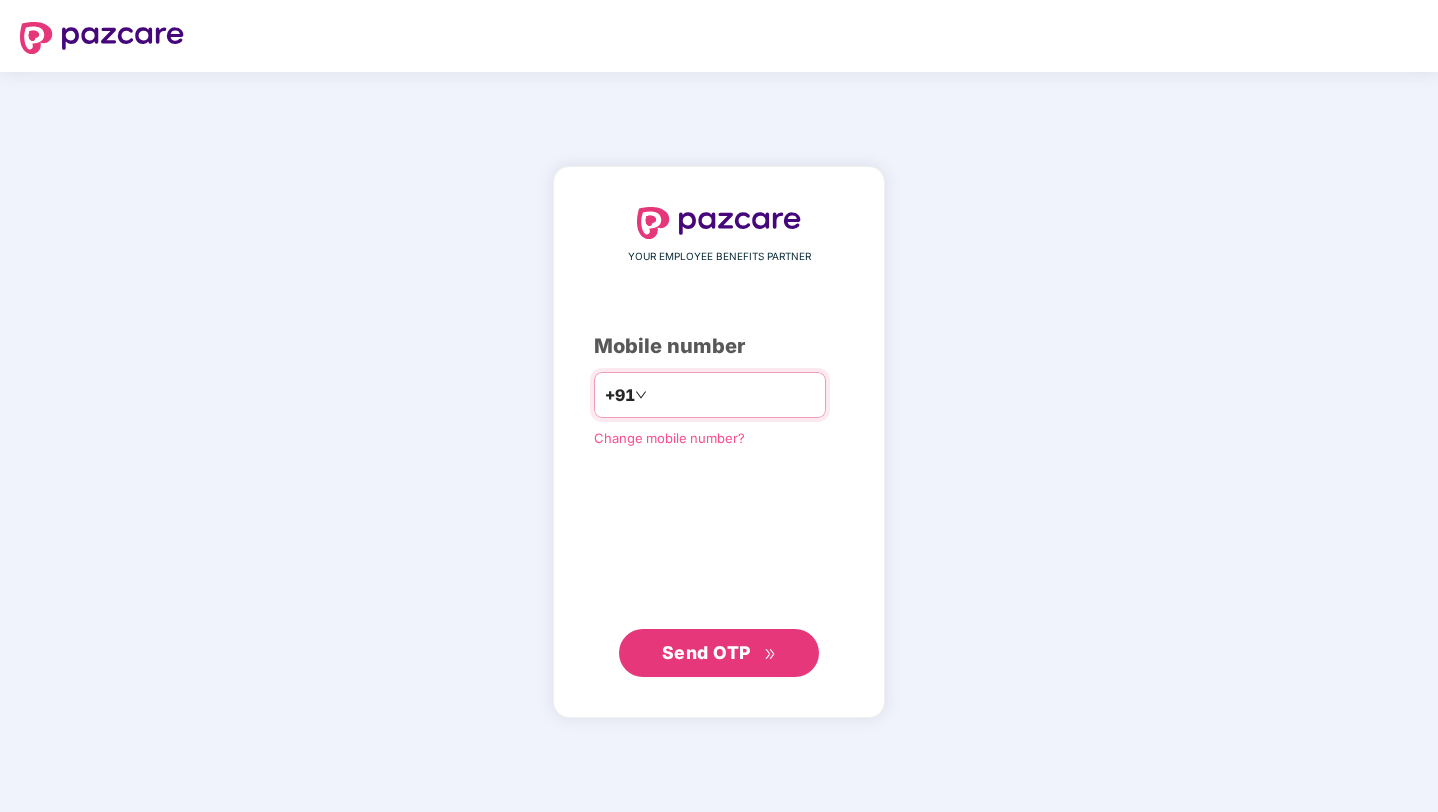 type on "**********" 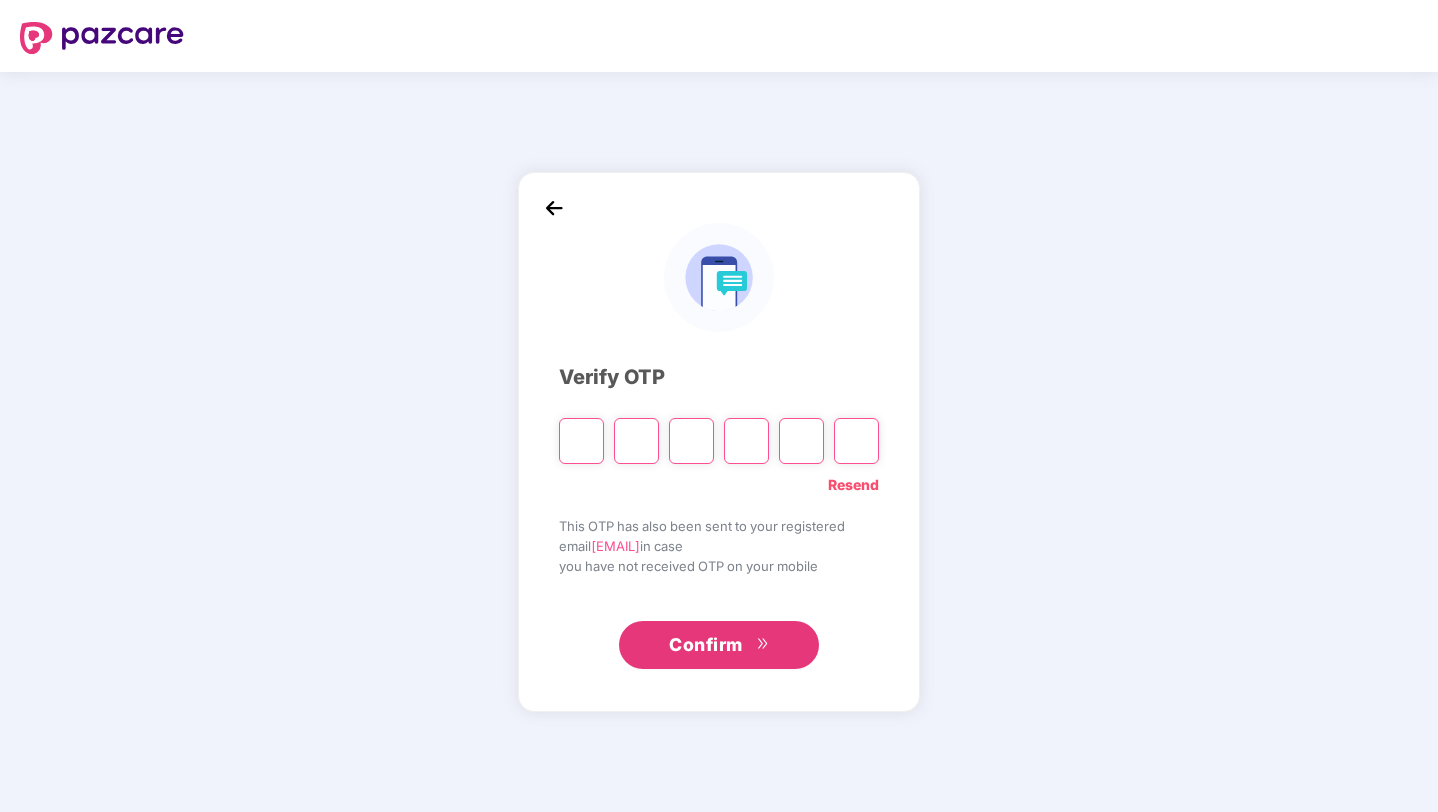 paste on "*" 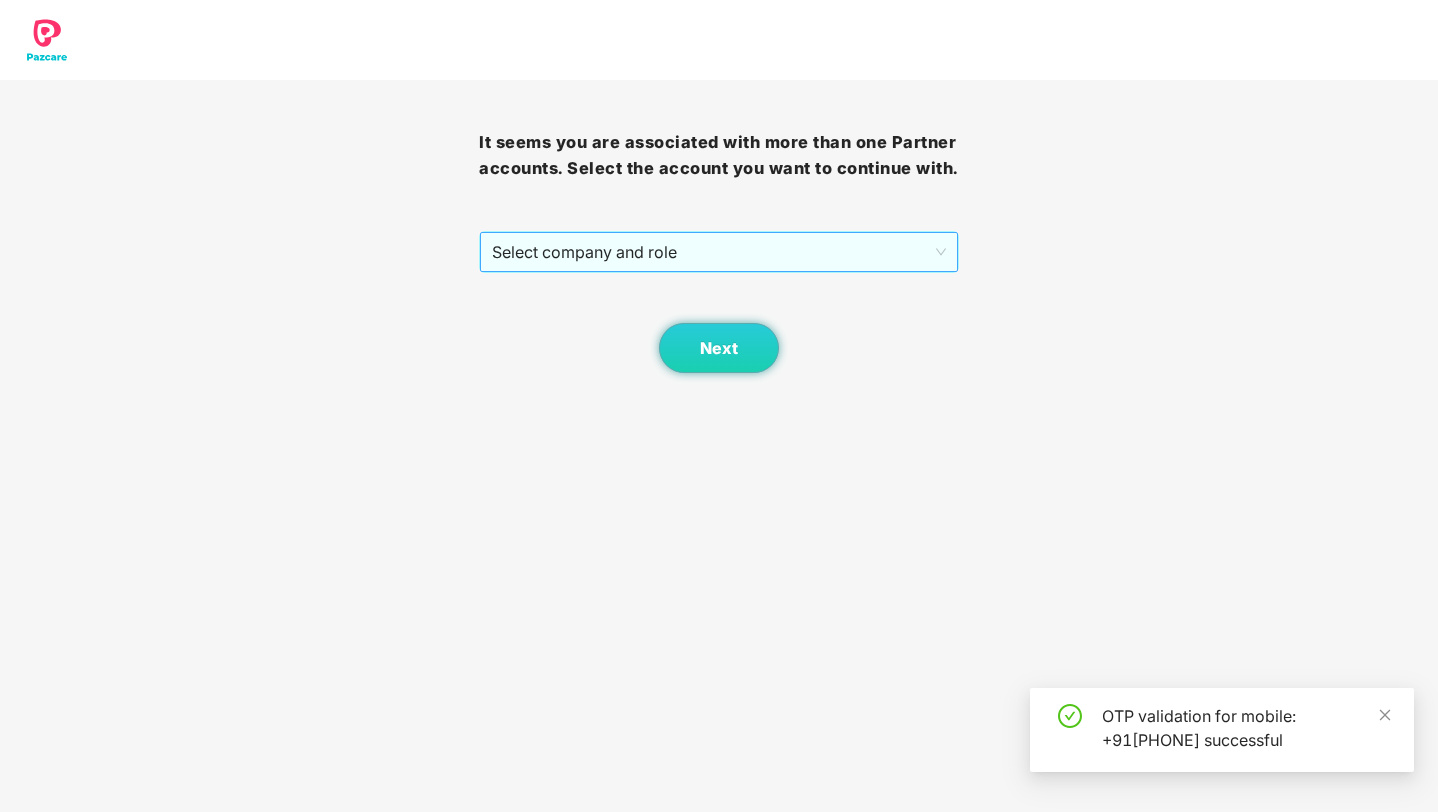 click on "Select company and role" at bounding box center [718, 252] 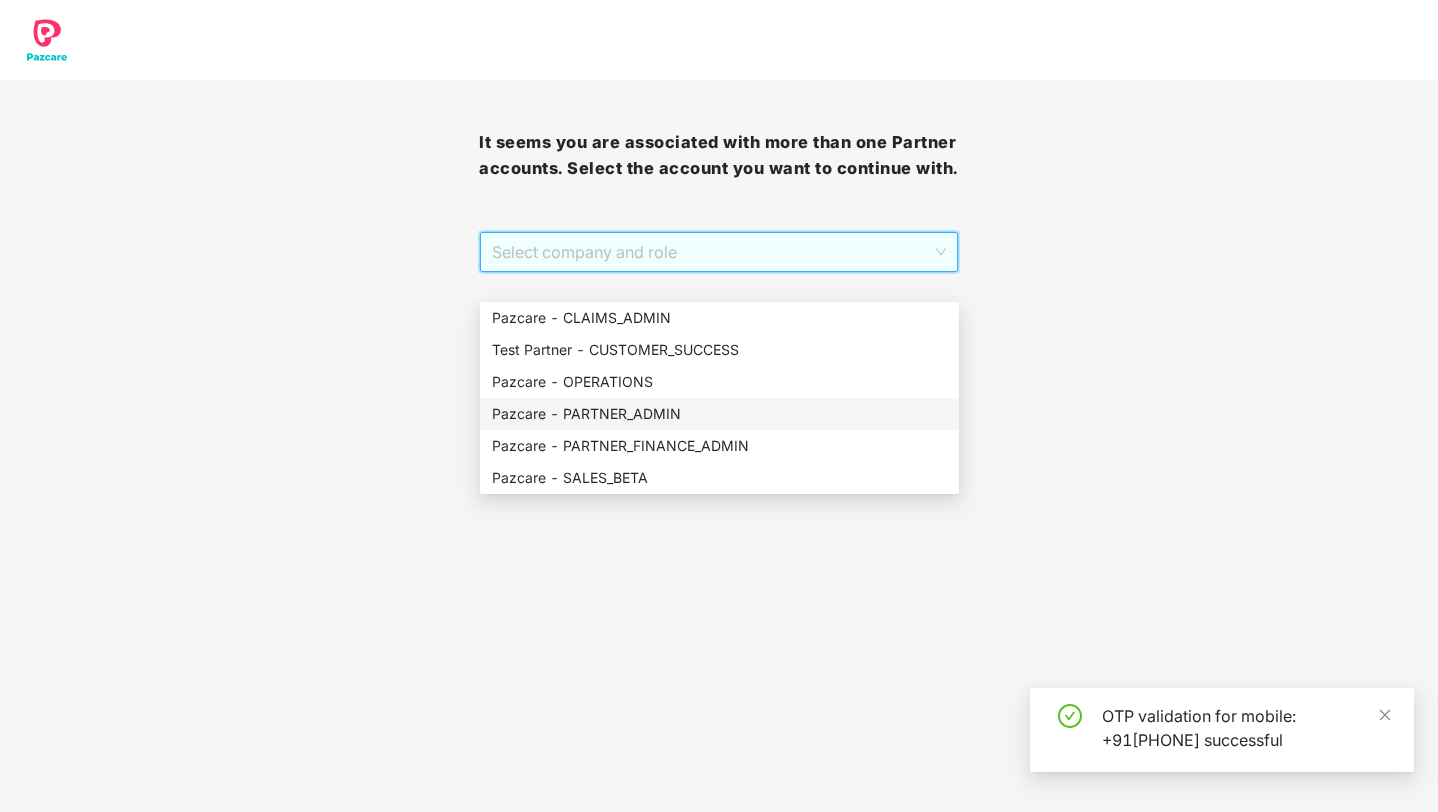 click on "Pazcare - PARTNER_ADMIN" at bounding box center (719, 414) 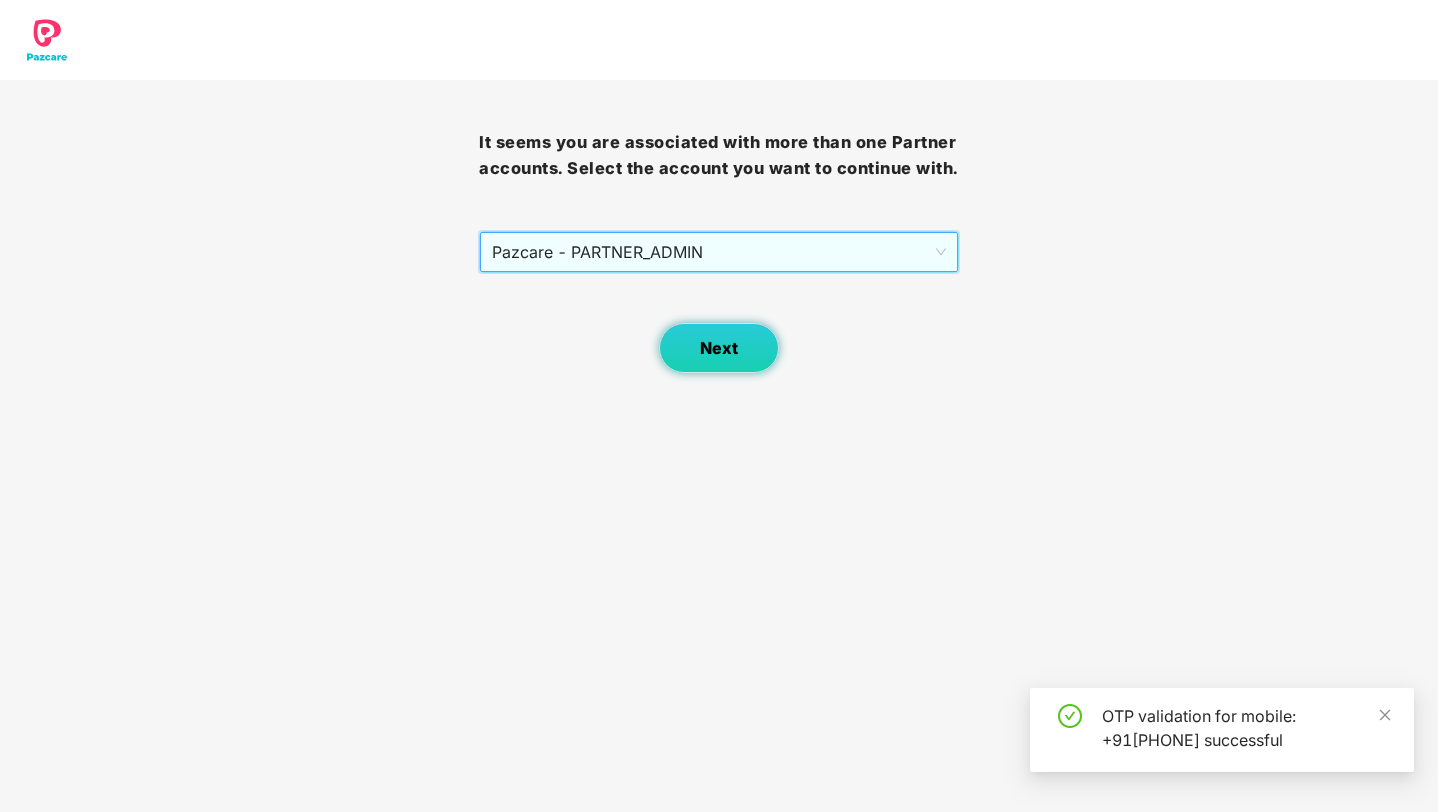 click on "Next" at bounding box center (719, 348) 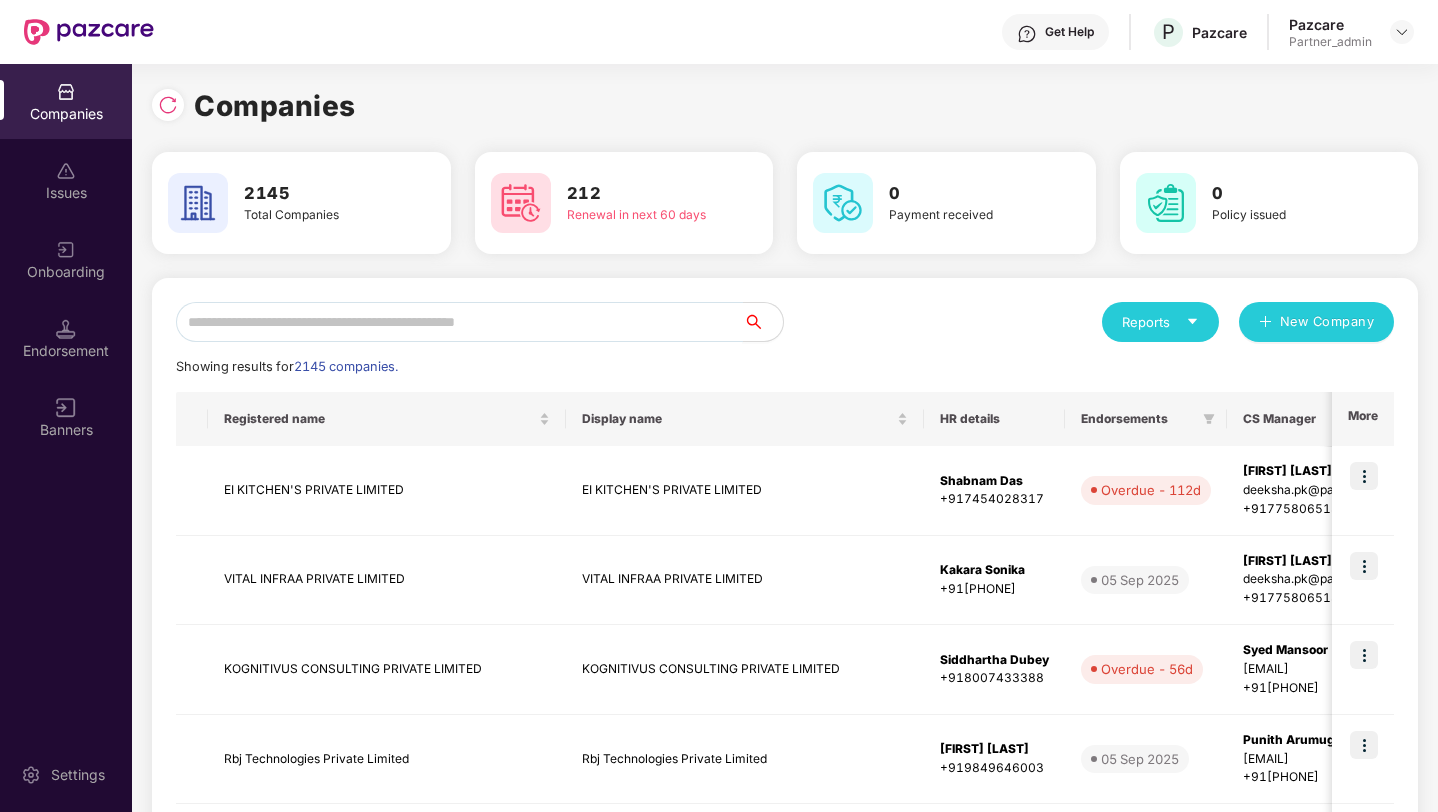 click at bounding box center [459, 322] 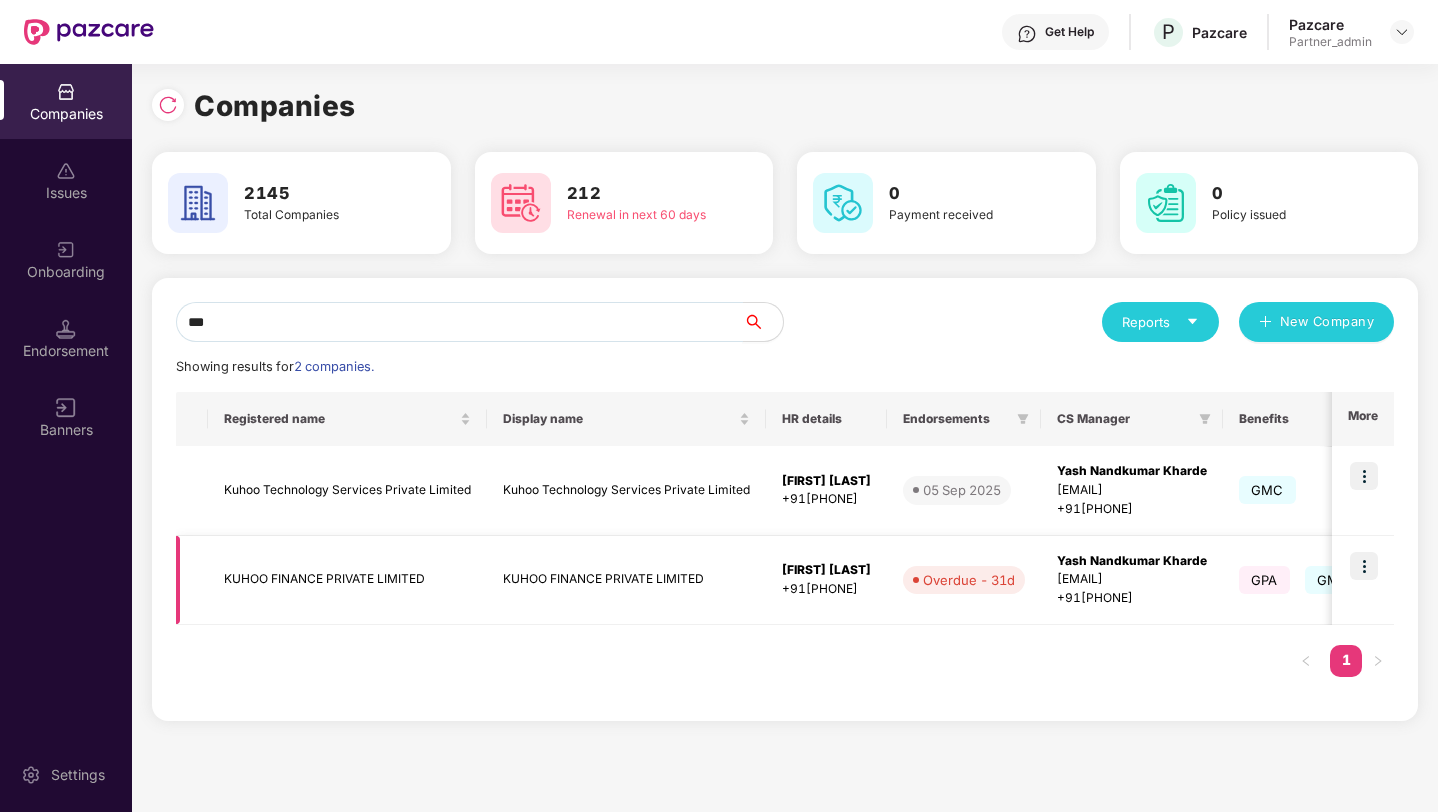 type on "***" 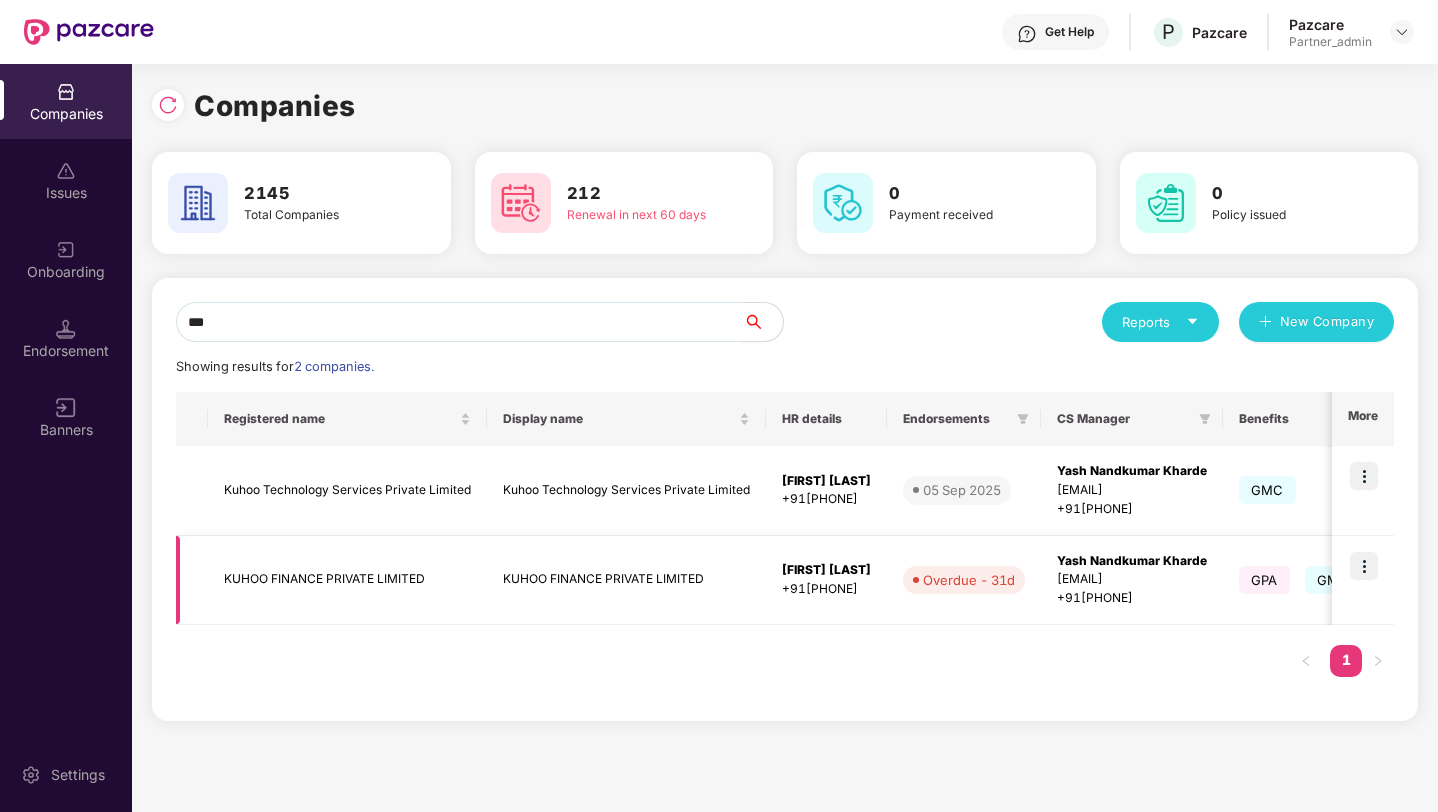 click at bounding box center [1364, 566] 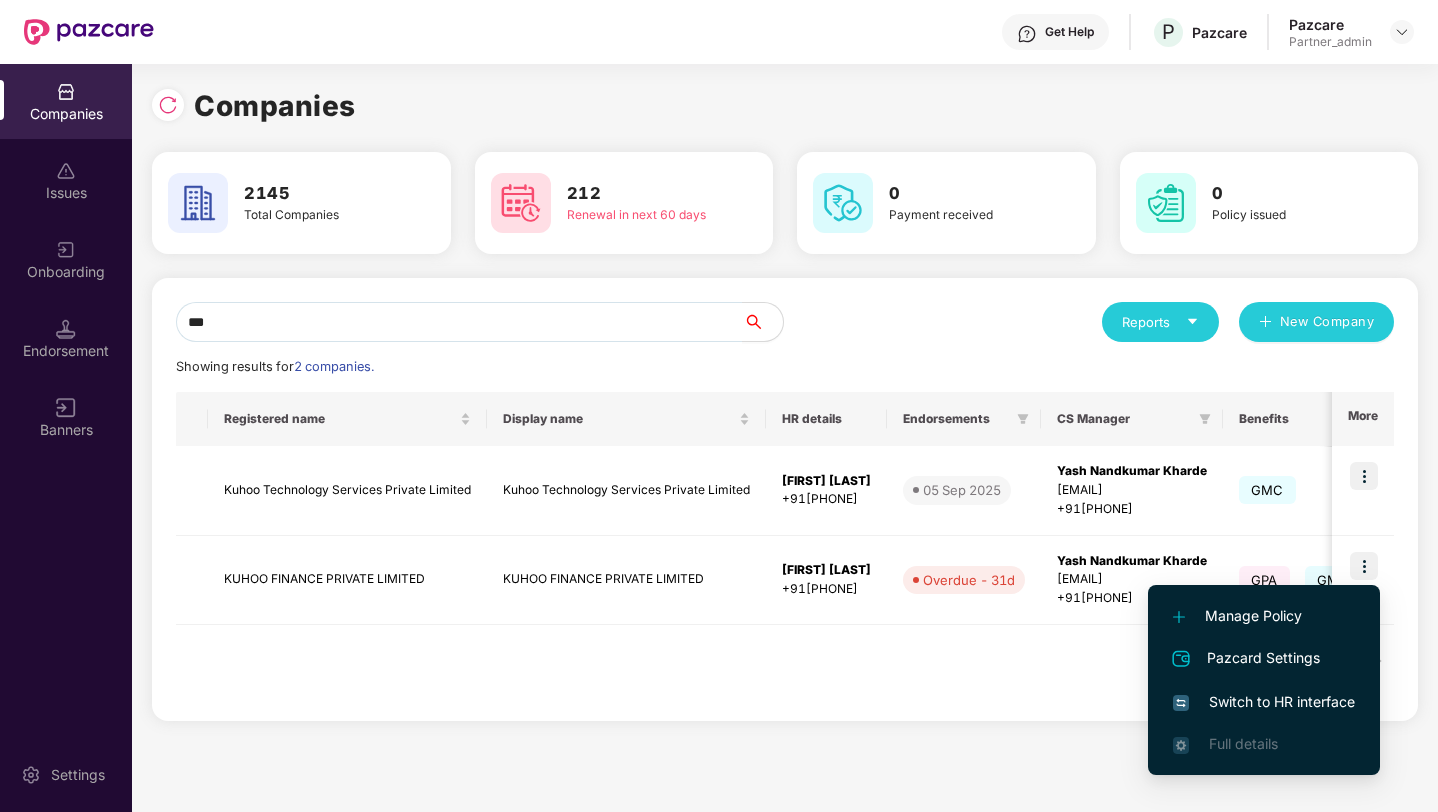 click on "Switch to HR interface" at bounding box center (1264, 702) 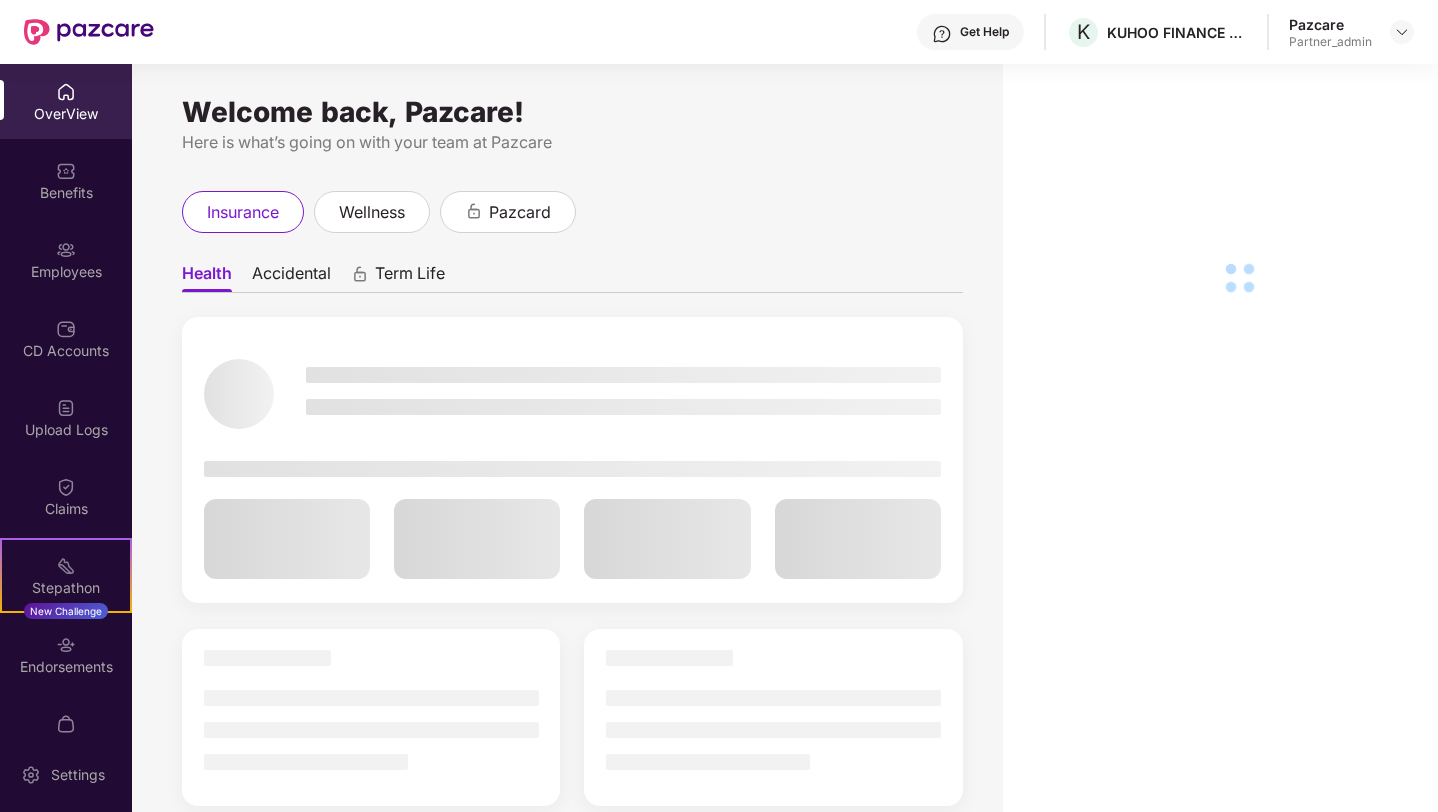 click on "Employees" at bounding box center [66, 272] 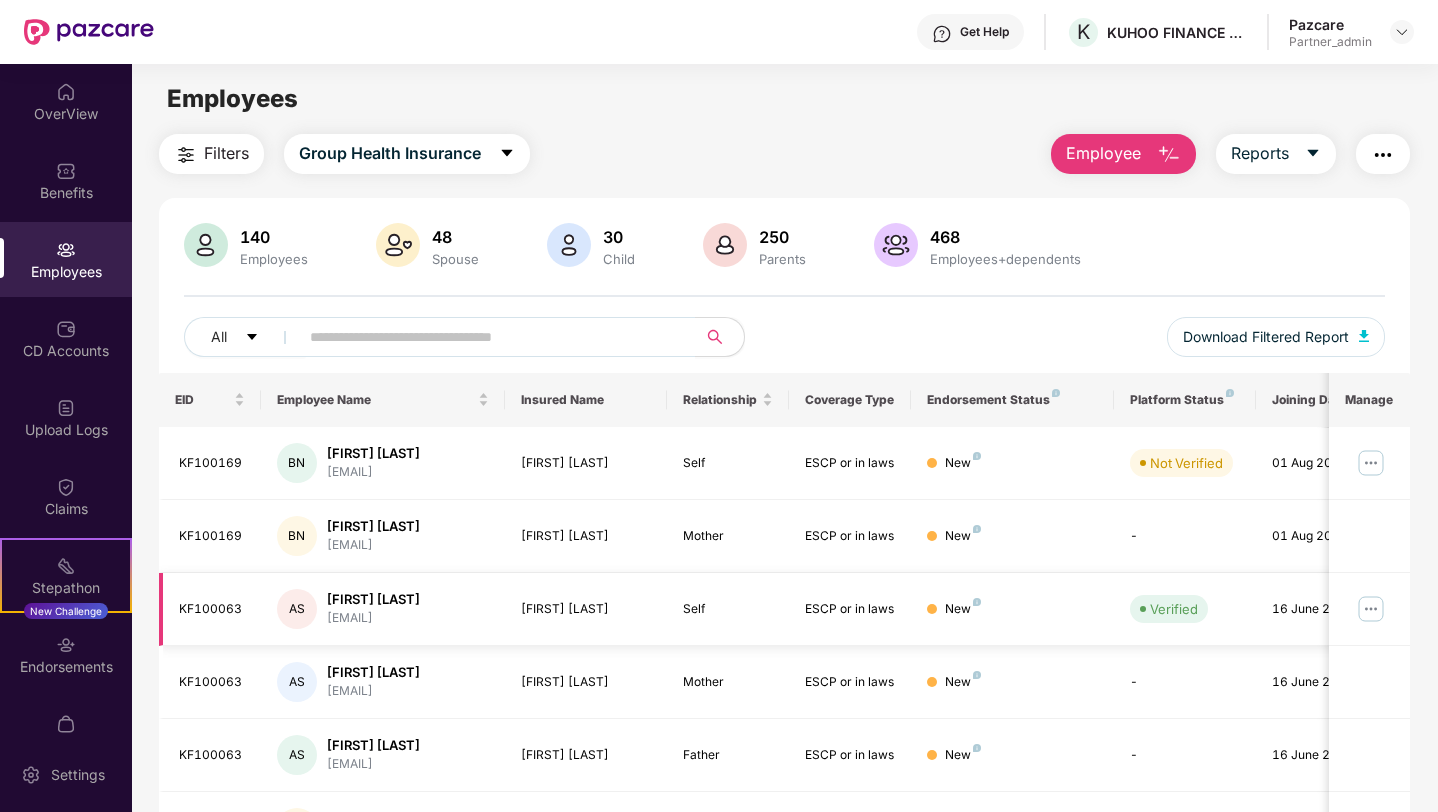 click at bounding box center (1371, 609) 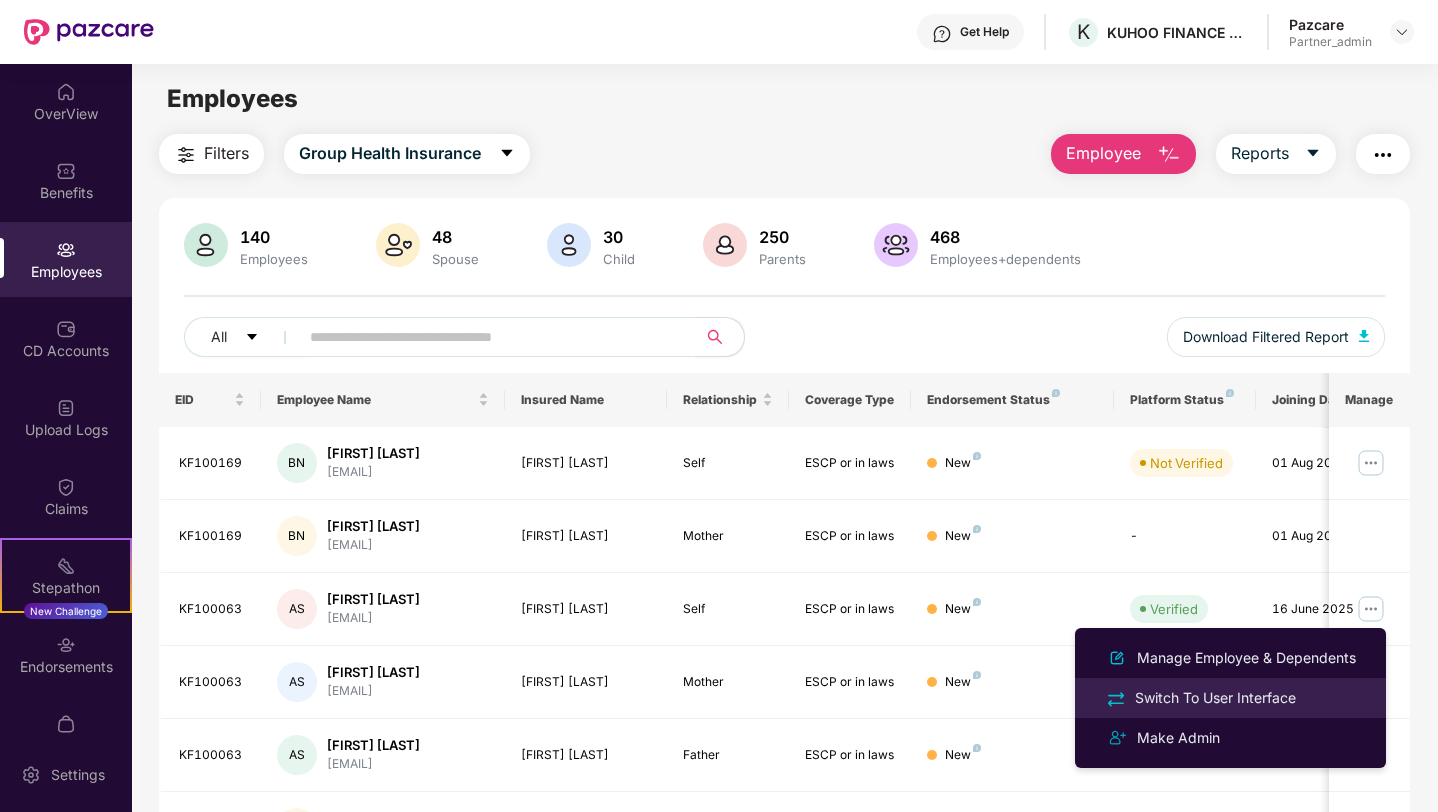 click on "Switch To User Interface" at bounding box center (1230, 697) 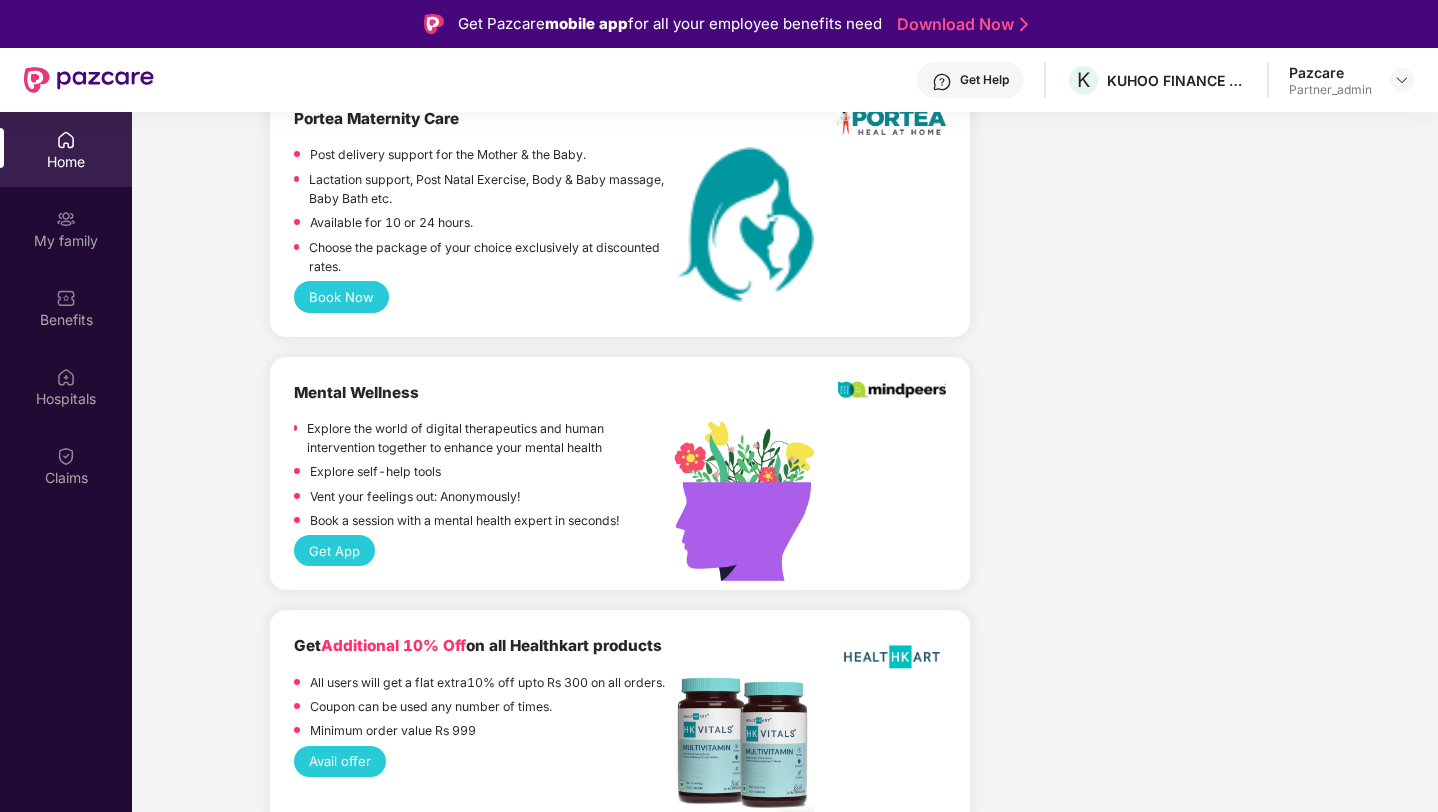 scroll, scrollTop: 2413, scrollLeft: 0, axis: vertical 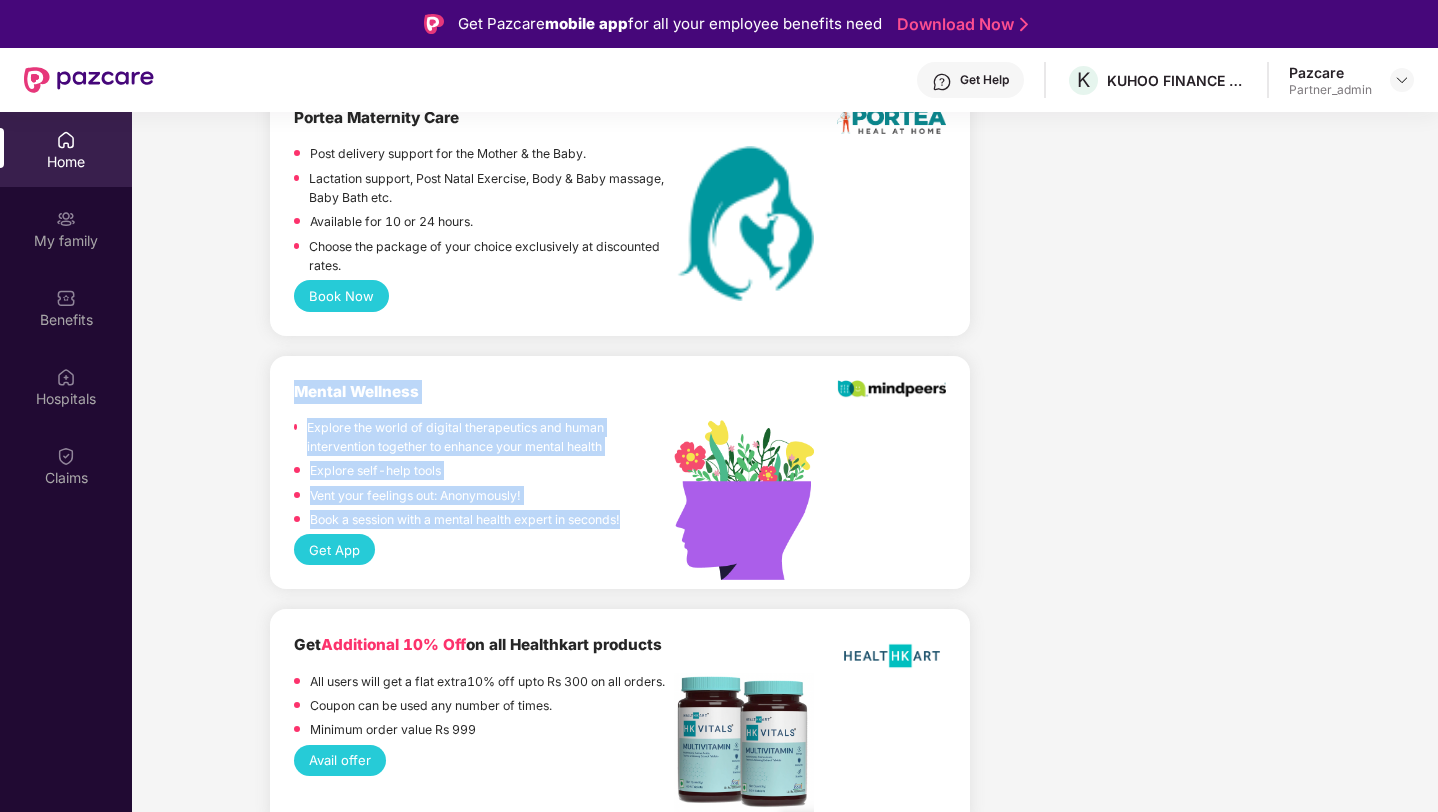 drag, startPoint x: 637, startPoint y: 534, endPoint x: 282, endPoint y: 390, distance: 383.094 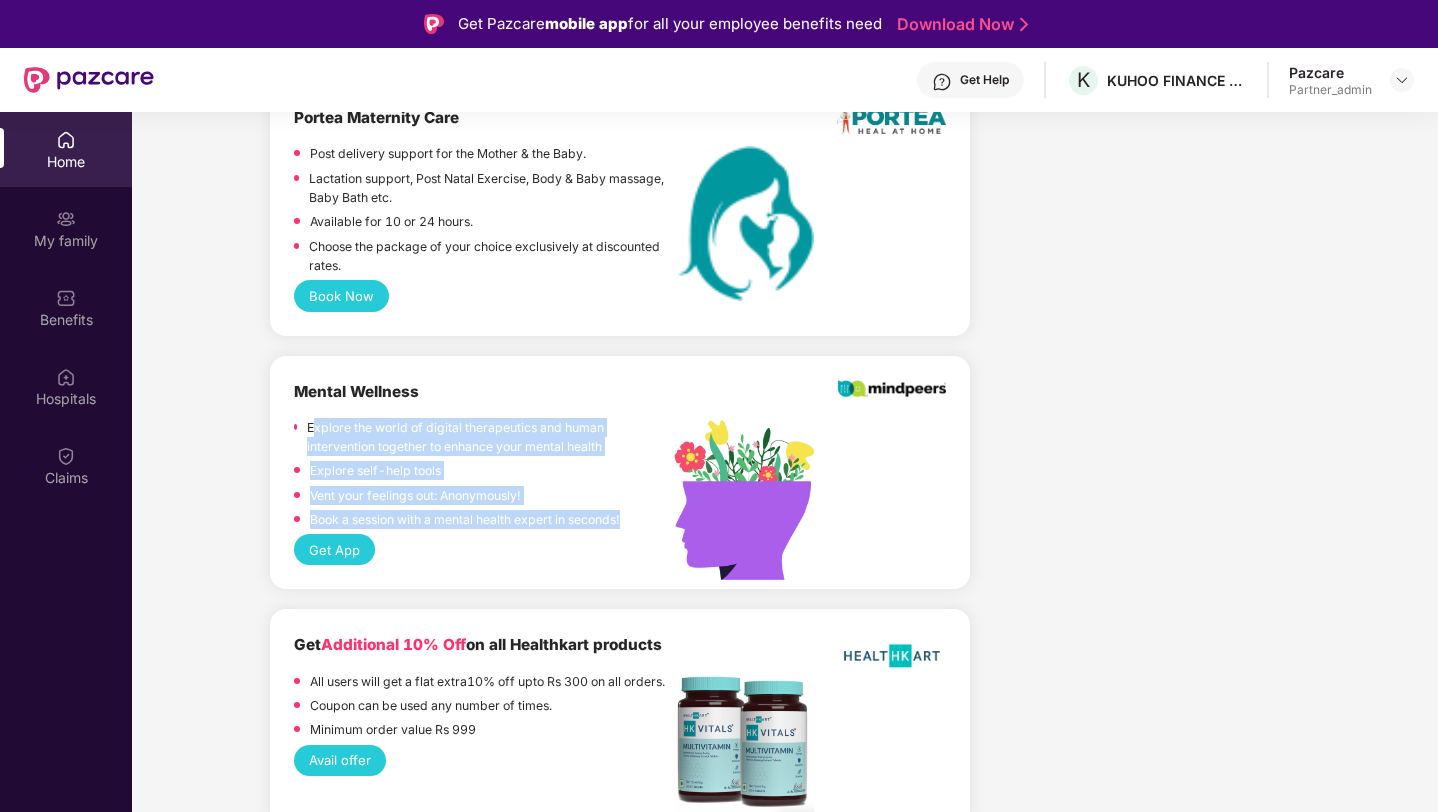 drag, startPoint x: 312, startPoint y: 428, endPoint x: 635, endPoint y: 520, distance: 335.84668 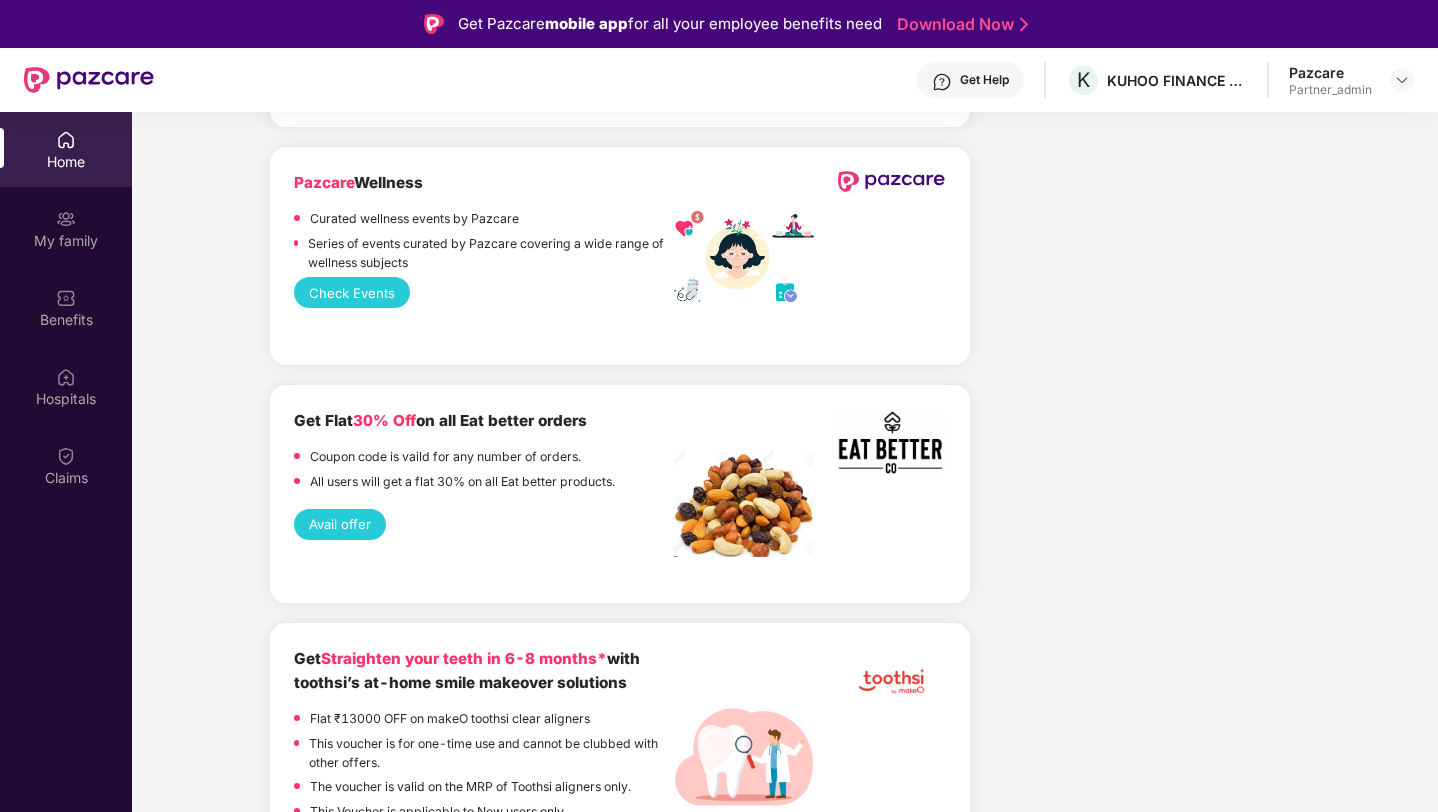 scroll, scrollTop: 4794, scrollLeft: 0, axis: vertical 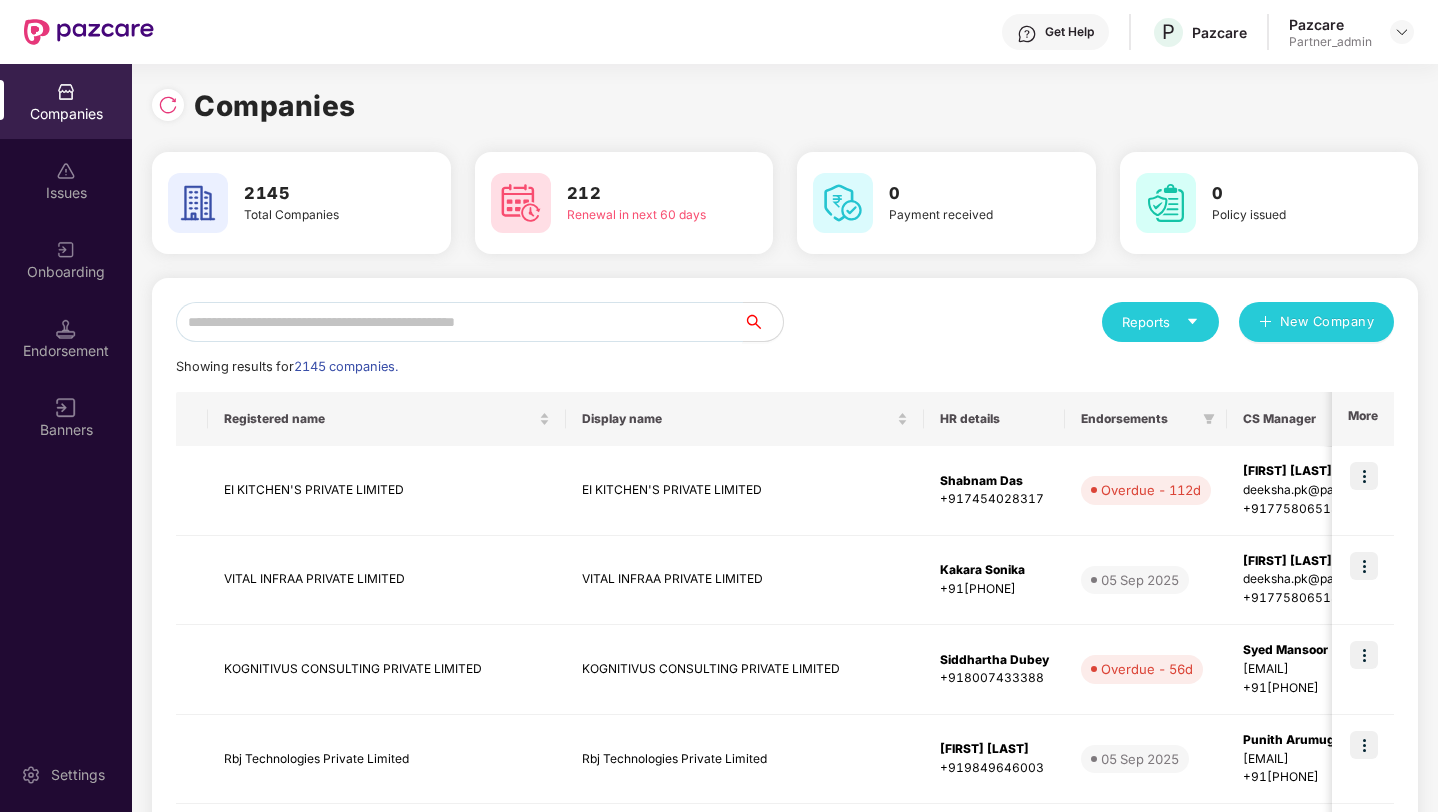 click at bounding box center (459, 322) 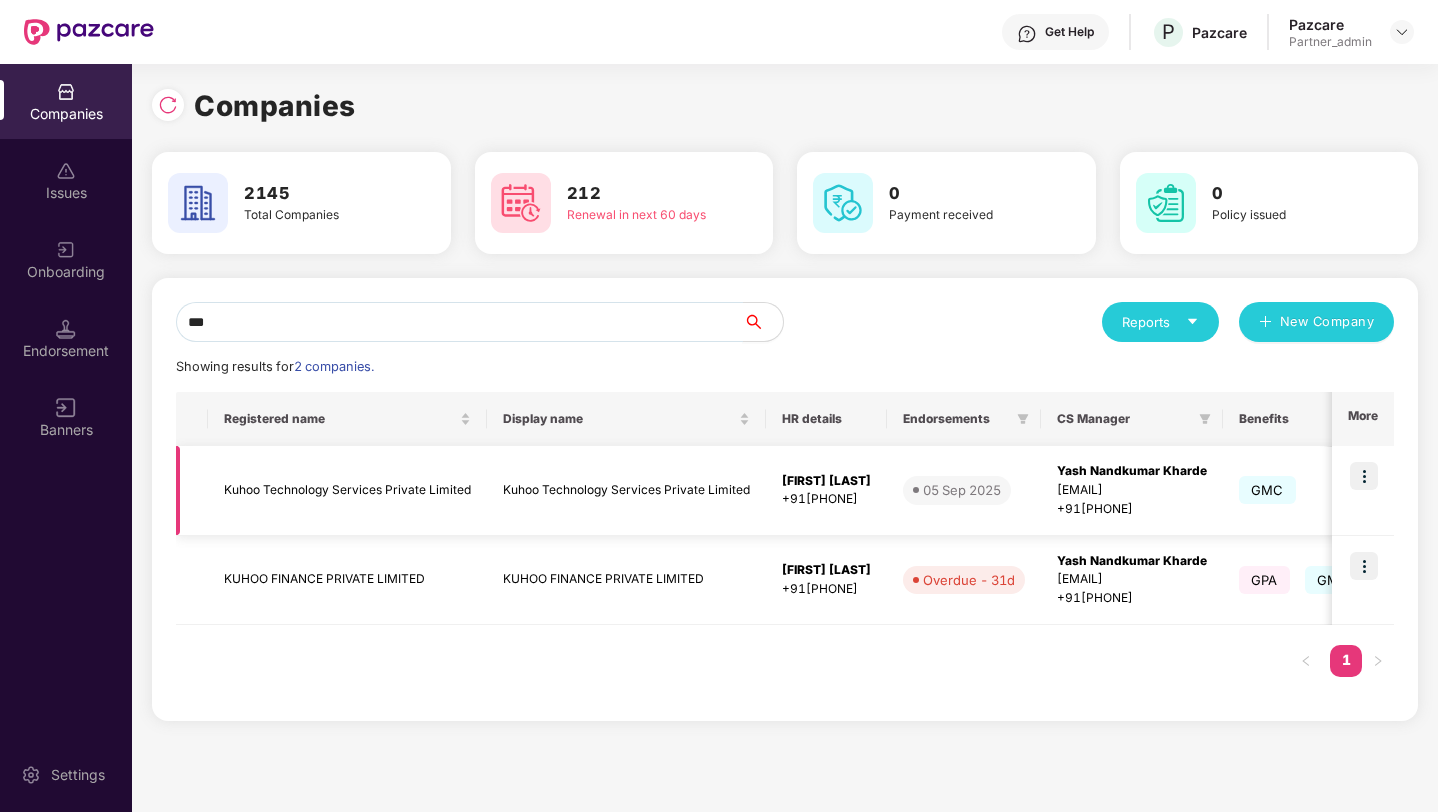 type on "***" 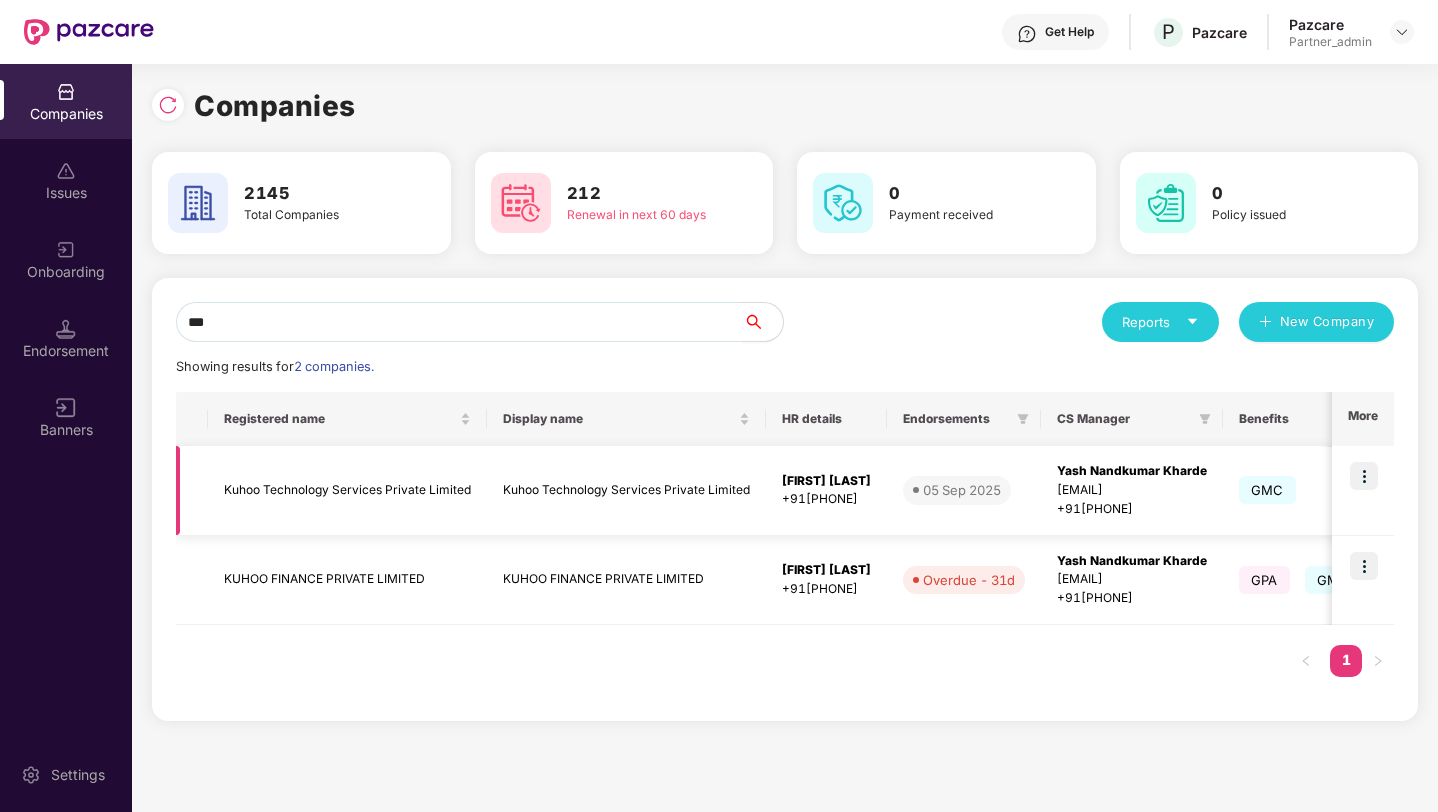 click at bounding box center (1364, 476) 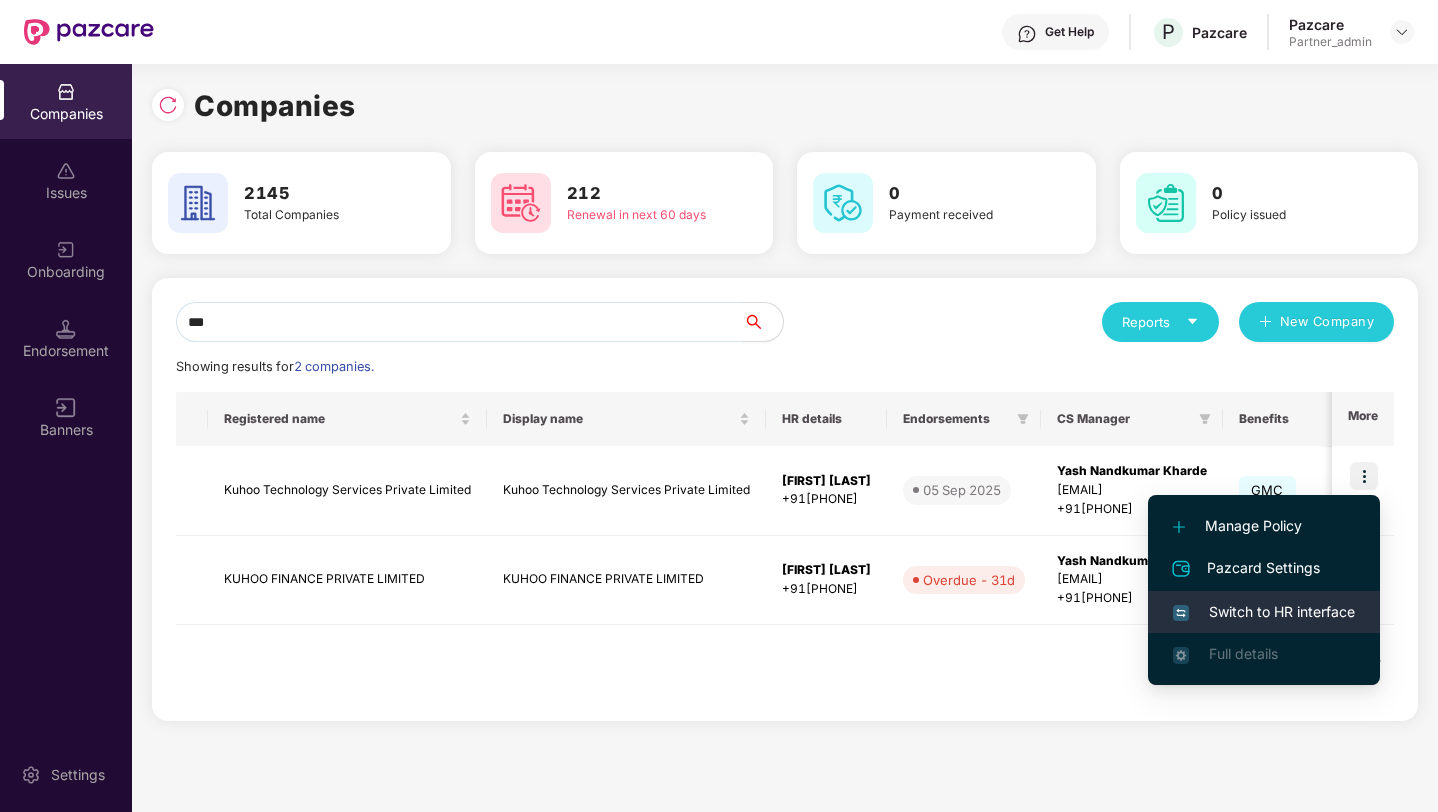 click on "Switch to HR interface" at bounding box center (1264, 612) 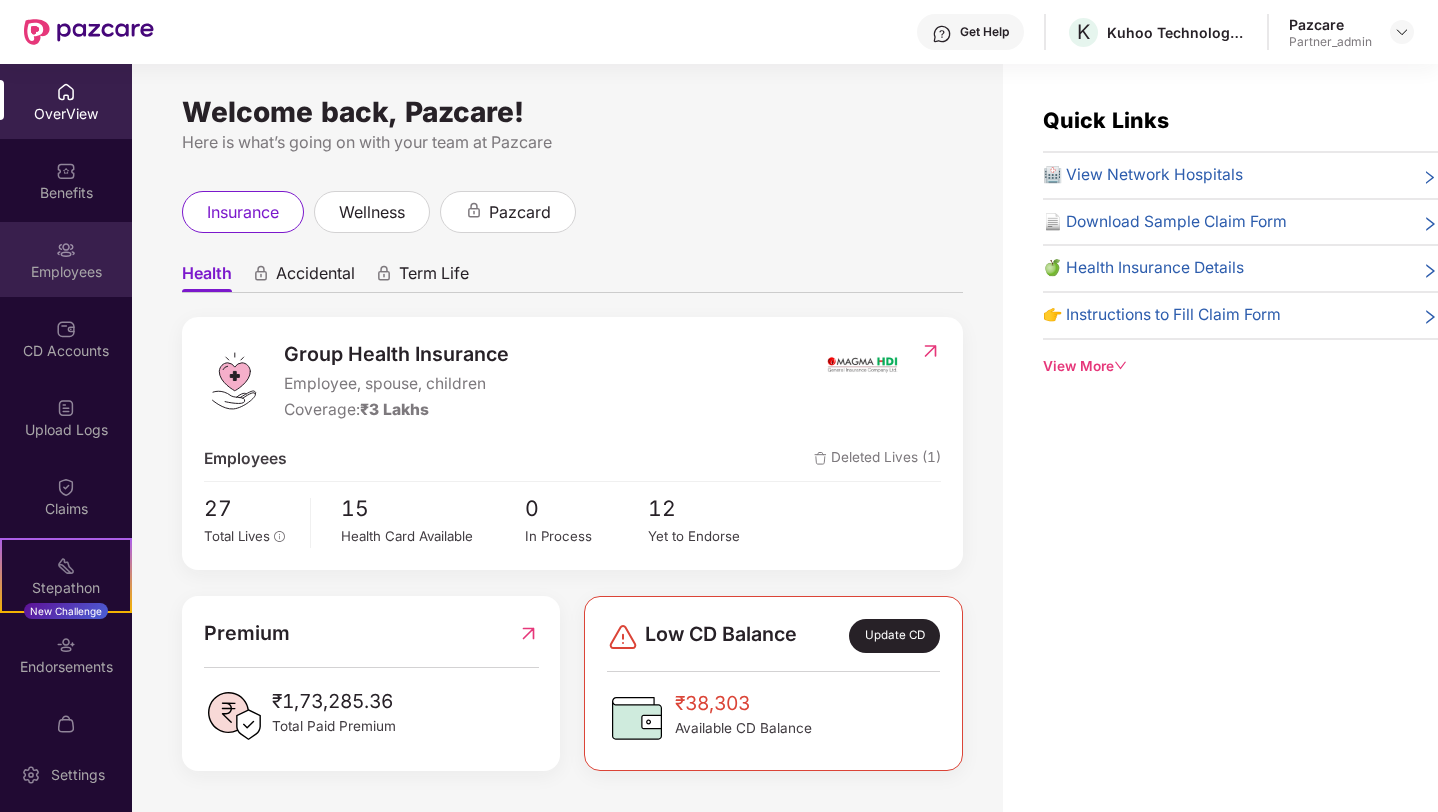 click at bounding box center [66, 250] 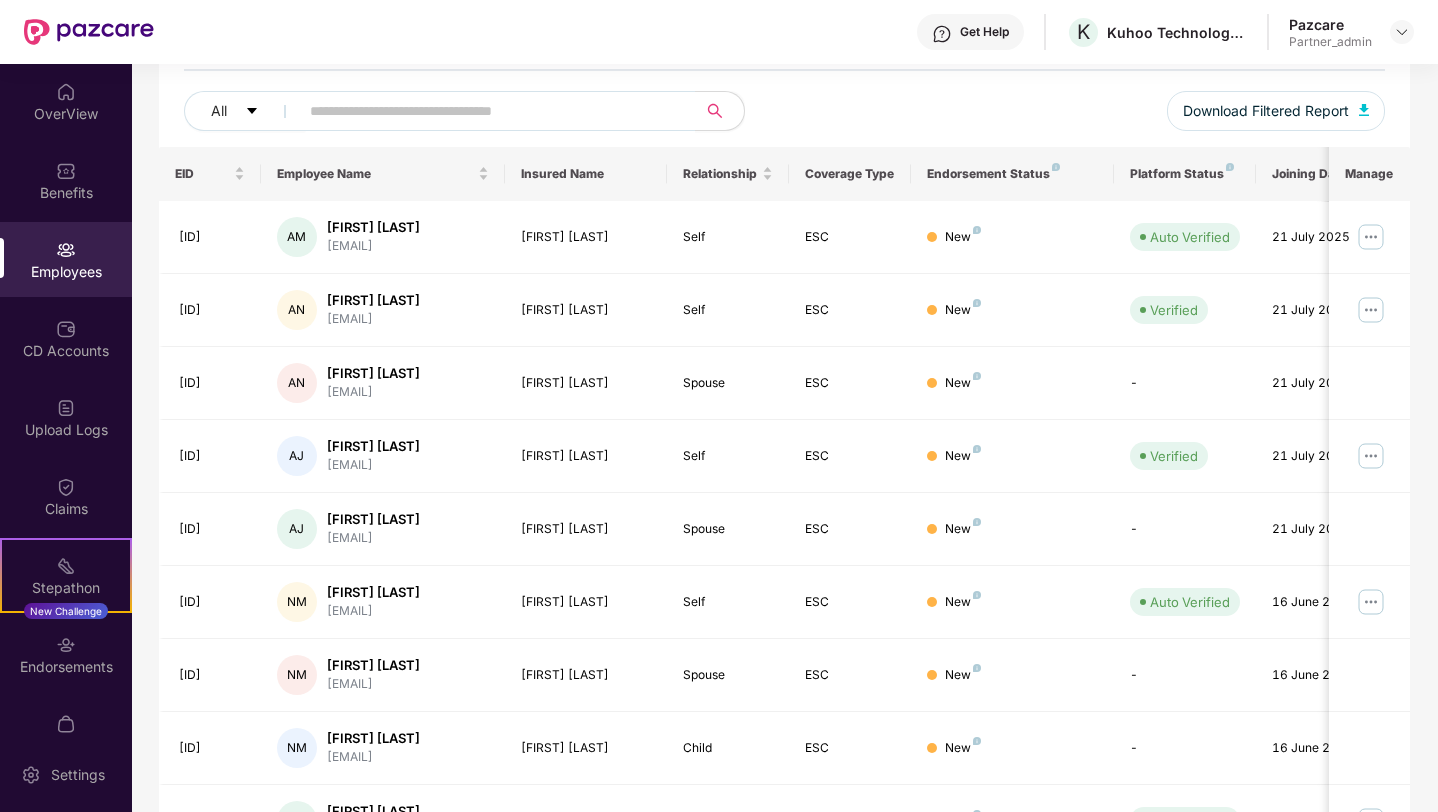 scroll, scrollTop: 243, scrollLeft: 0, axis: vertical 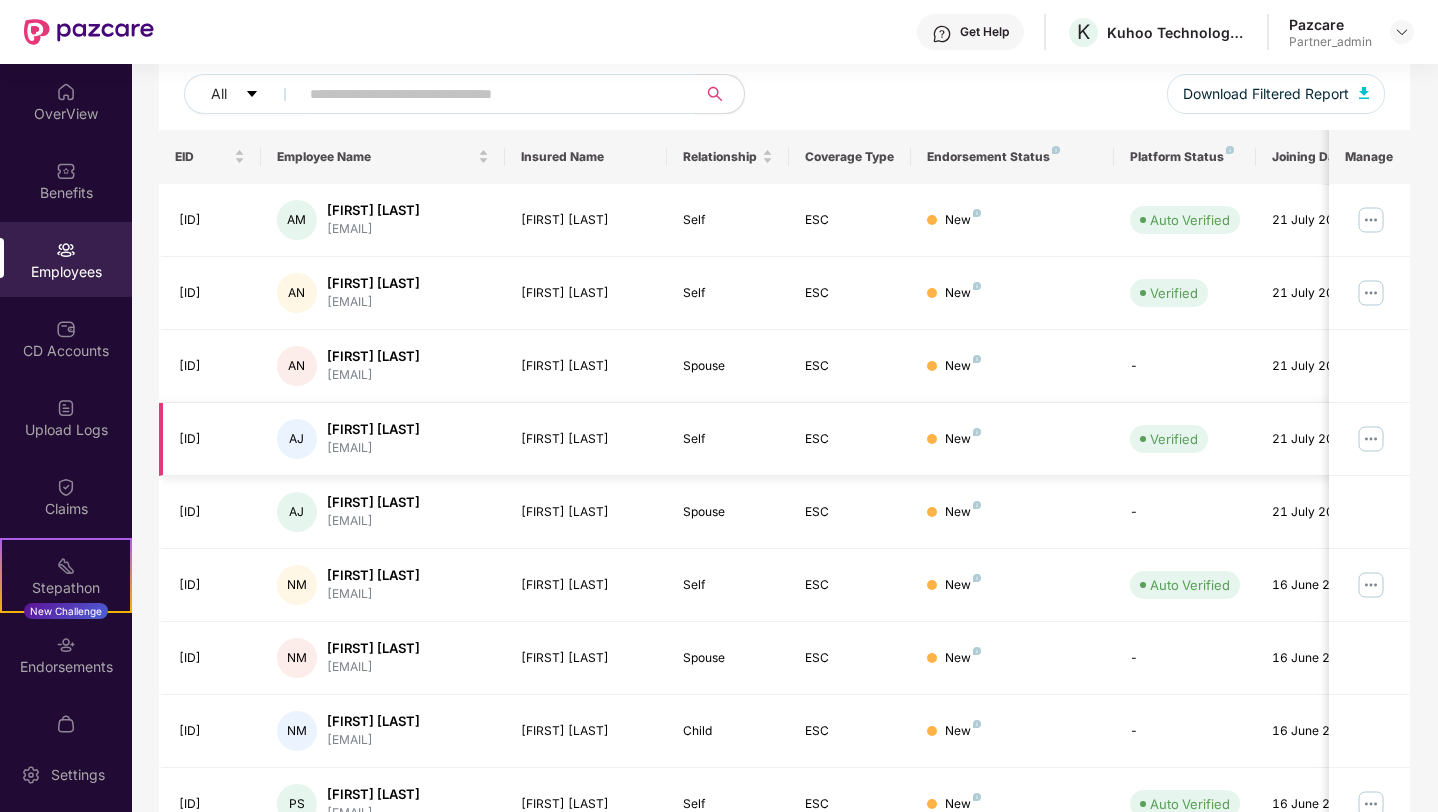 click at bounding box center [1371, 439] 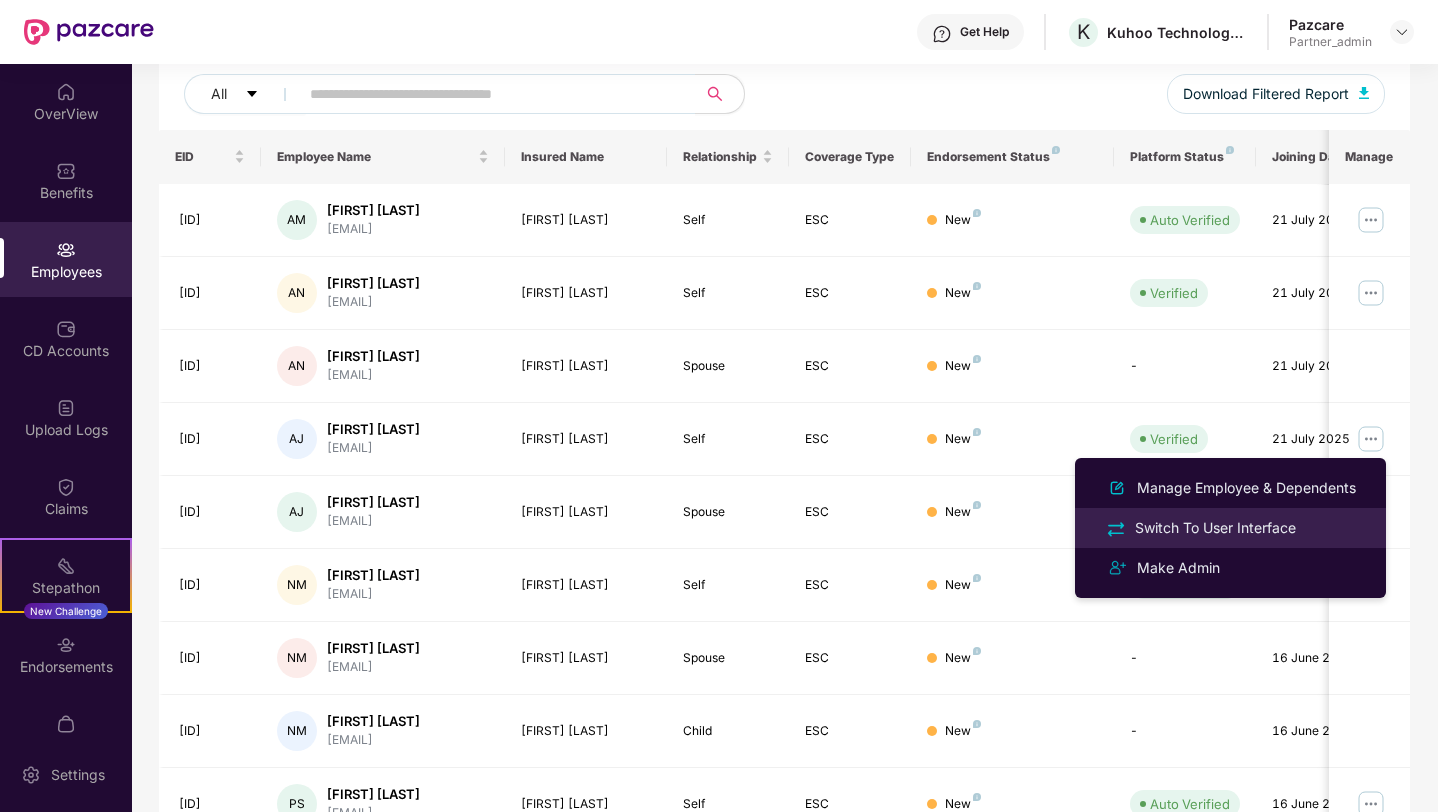 click on "Switch To User Interface" at bounding box center [1215, 528] 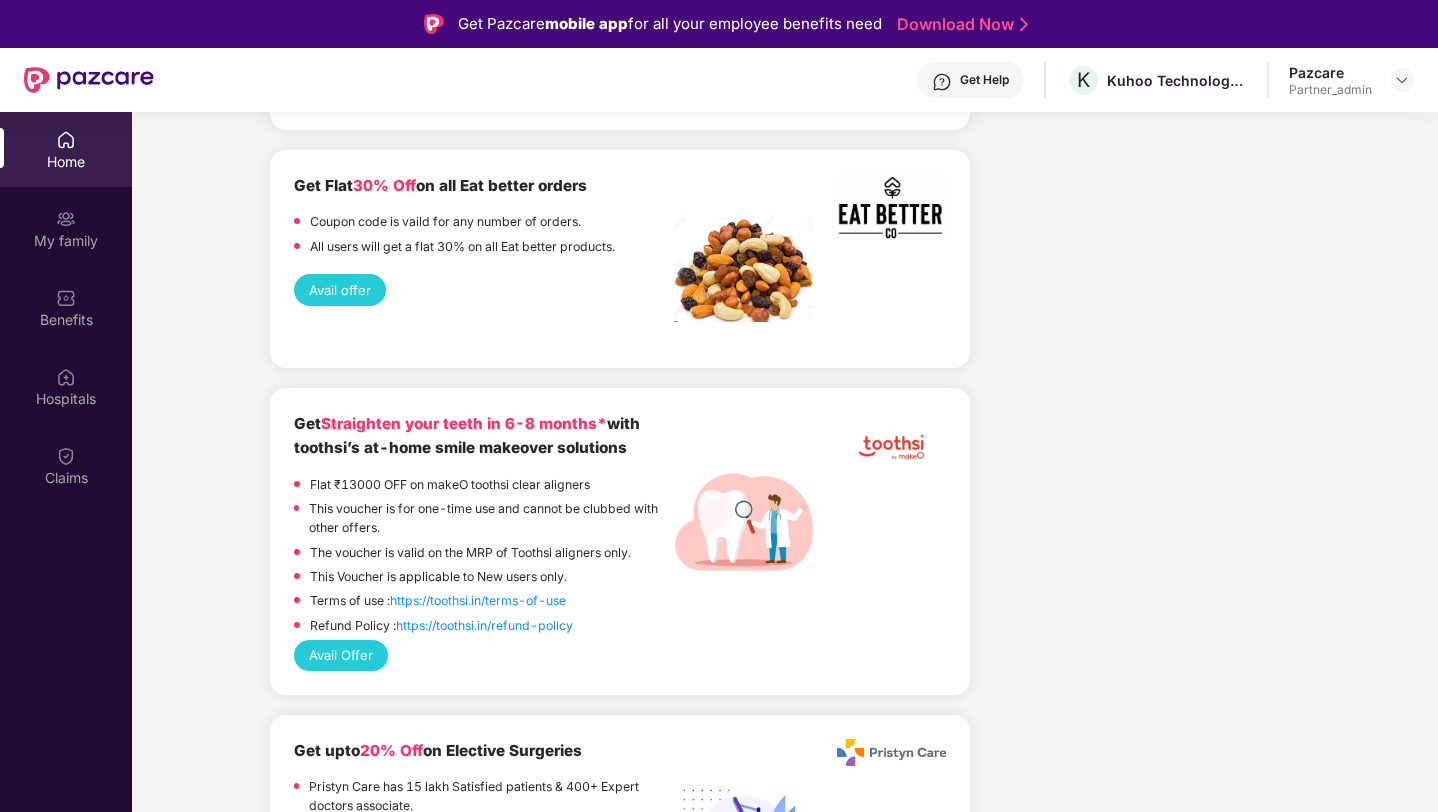 scroll, scrollTop: 4540, scrollLeft: 0, axis: vertical 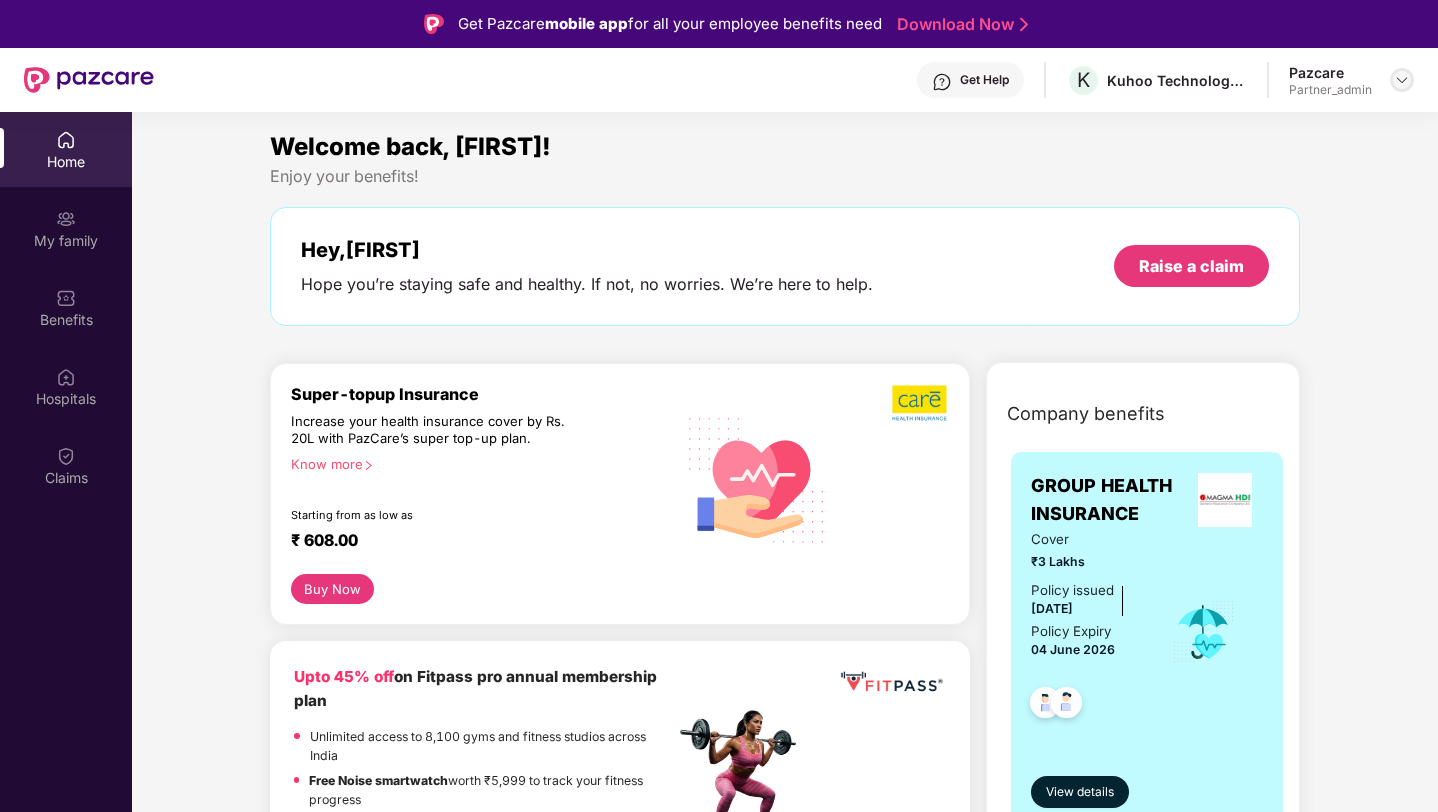 click at bounding box center (1402, 80) 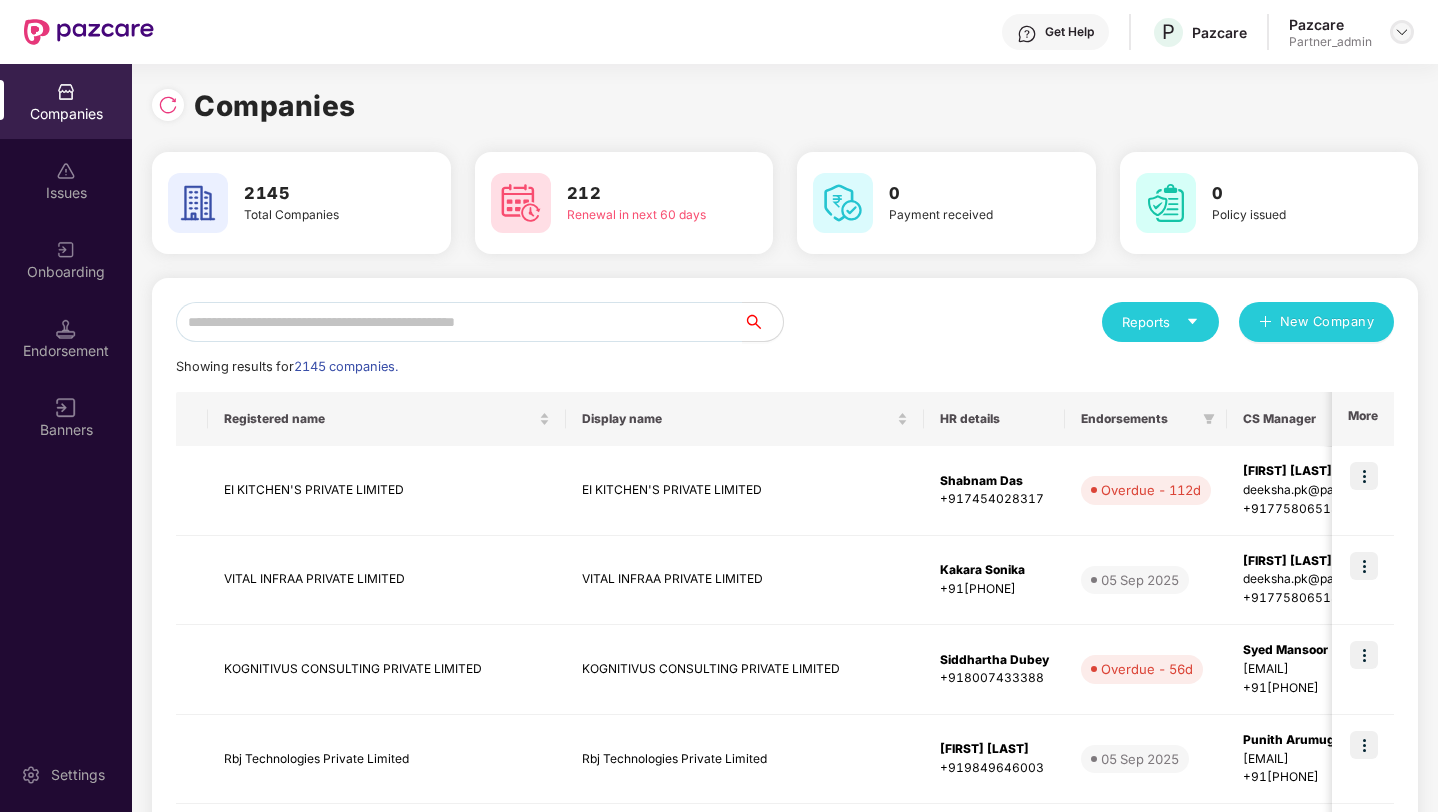 click at bounding box center [1402, 32] 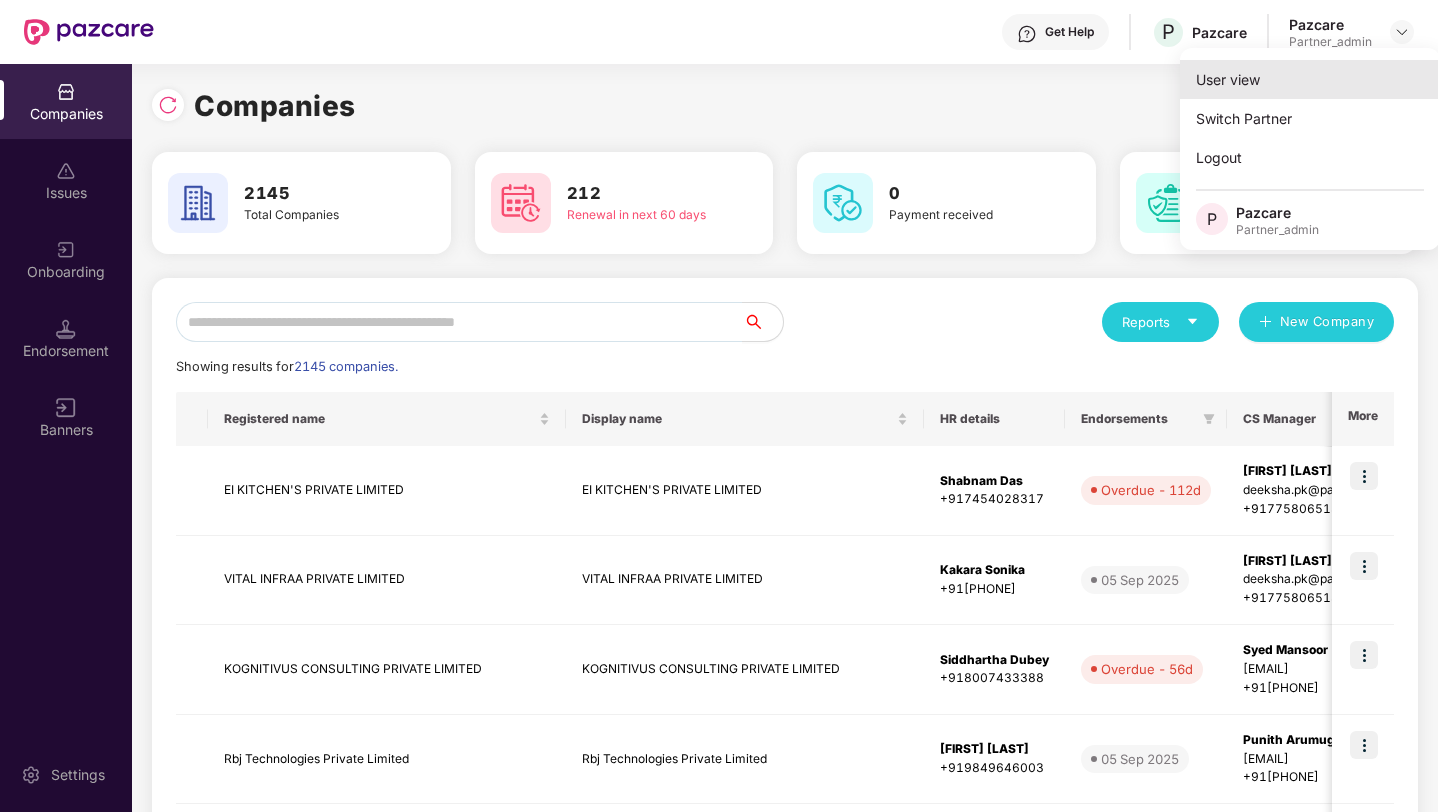 click on "User view" at bounding box center (1310, 79) 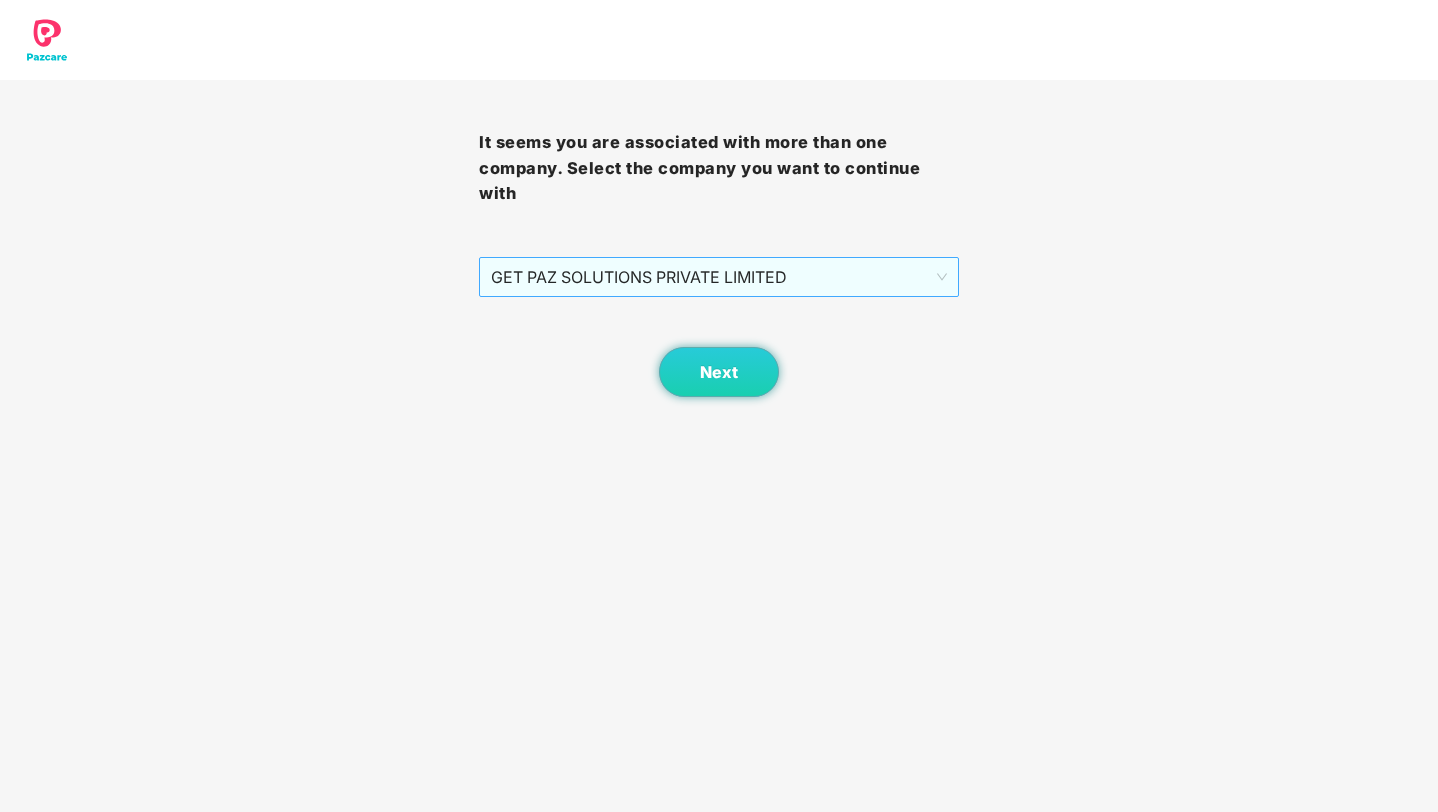 click on "GET PAZ SOLUTIONS PRIVATE LIMITED" at bounding box center (718, 277) 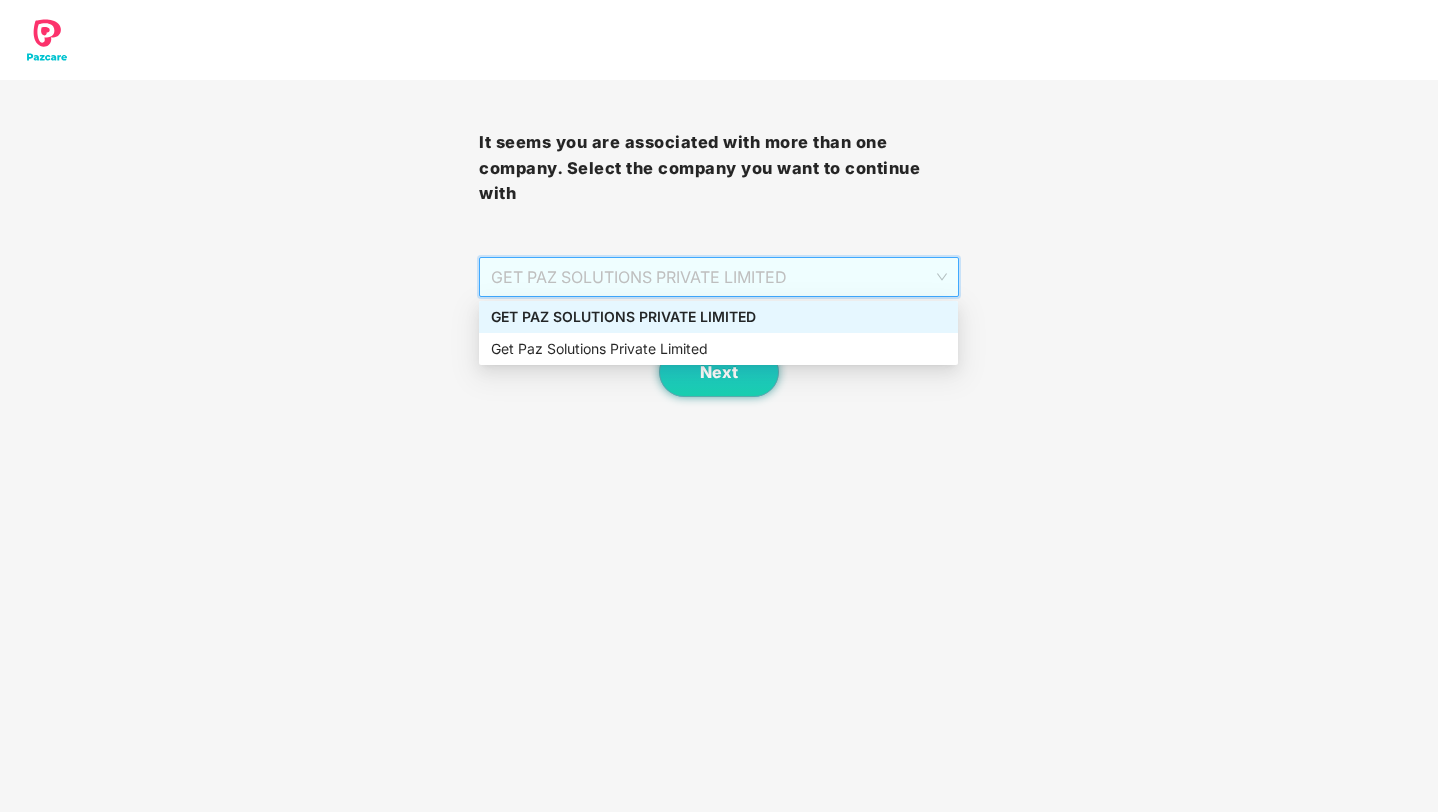 click on "GET PAZ SOLUTIONS PRIVATE LIMITED" at bounding box center (718, 317) 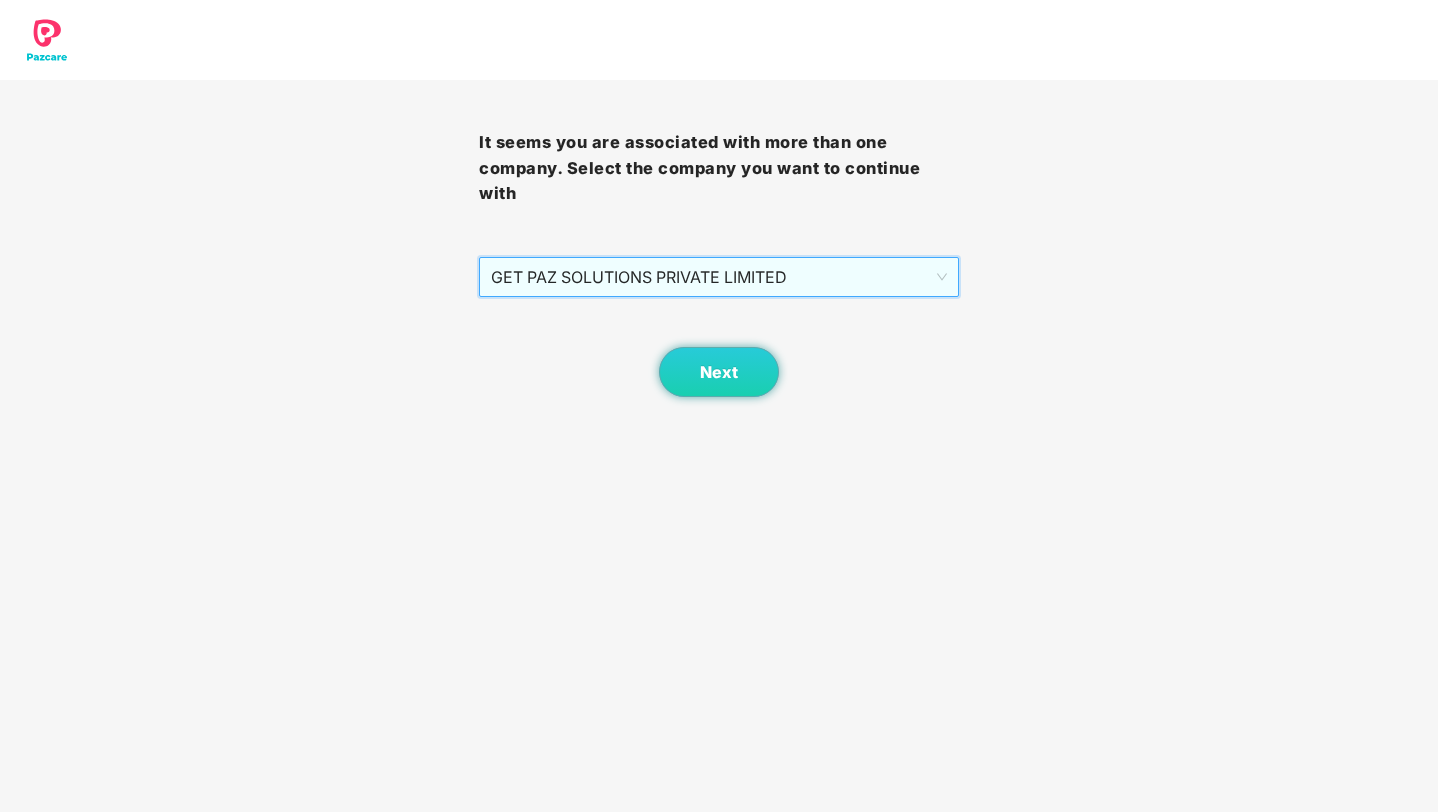 click on "GET PAZ SOLUTIONS PRIVATE LIMITED" at bounding box center (718, 277) 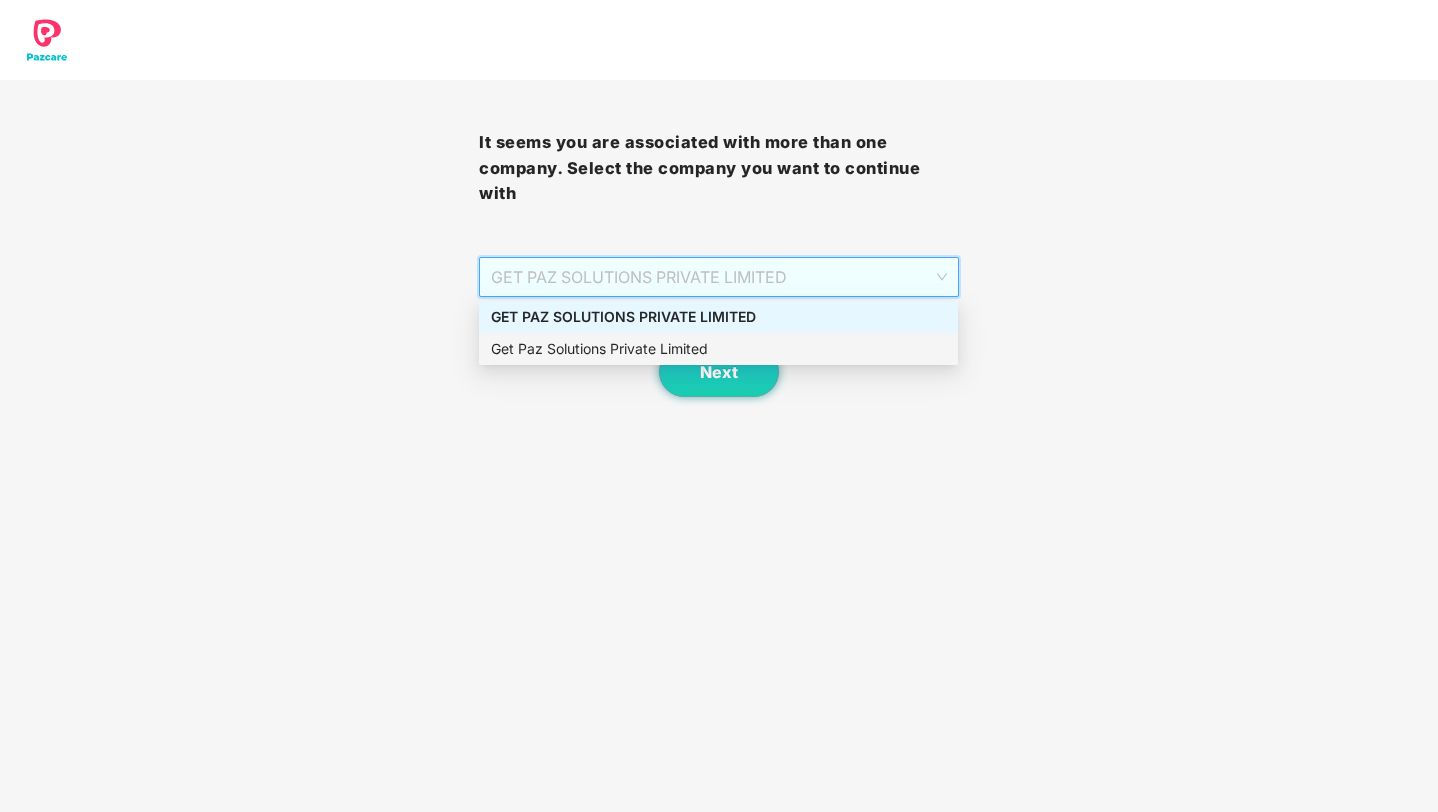 click on "Get Paz Solutions Private Limited" at bounding box center (718, 349) 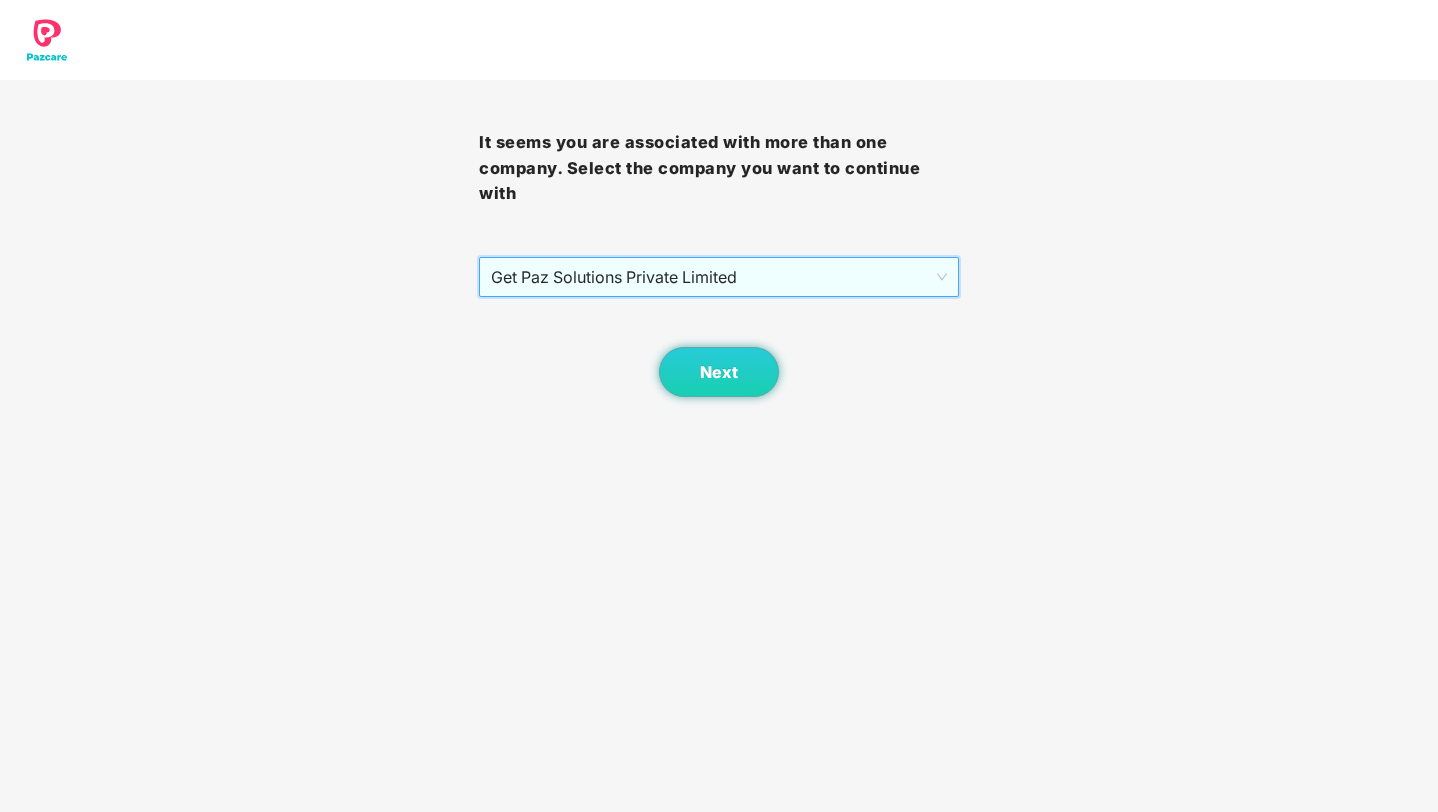 click on "It seems you are associated with more than one company. Select the company you want to continue with Get Paz Solutions Private Limited Get Paz Solutions Private Limited Next [UUID] [UUID] GET PAZ SOLUTIONS PRIVATE LIMITED Get Paz Solutions Private Limited" at bounding box center [719, 406] 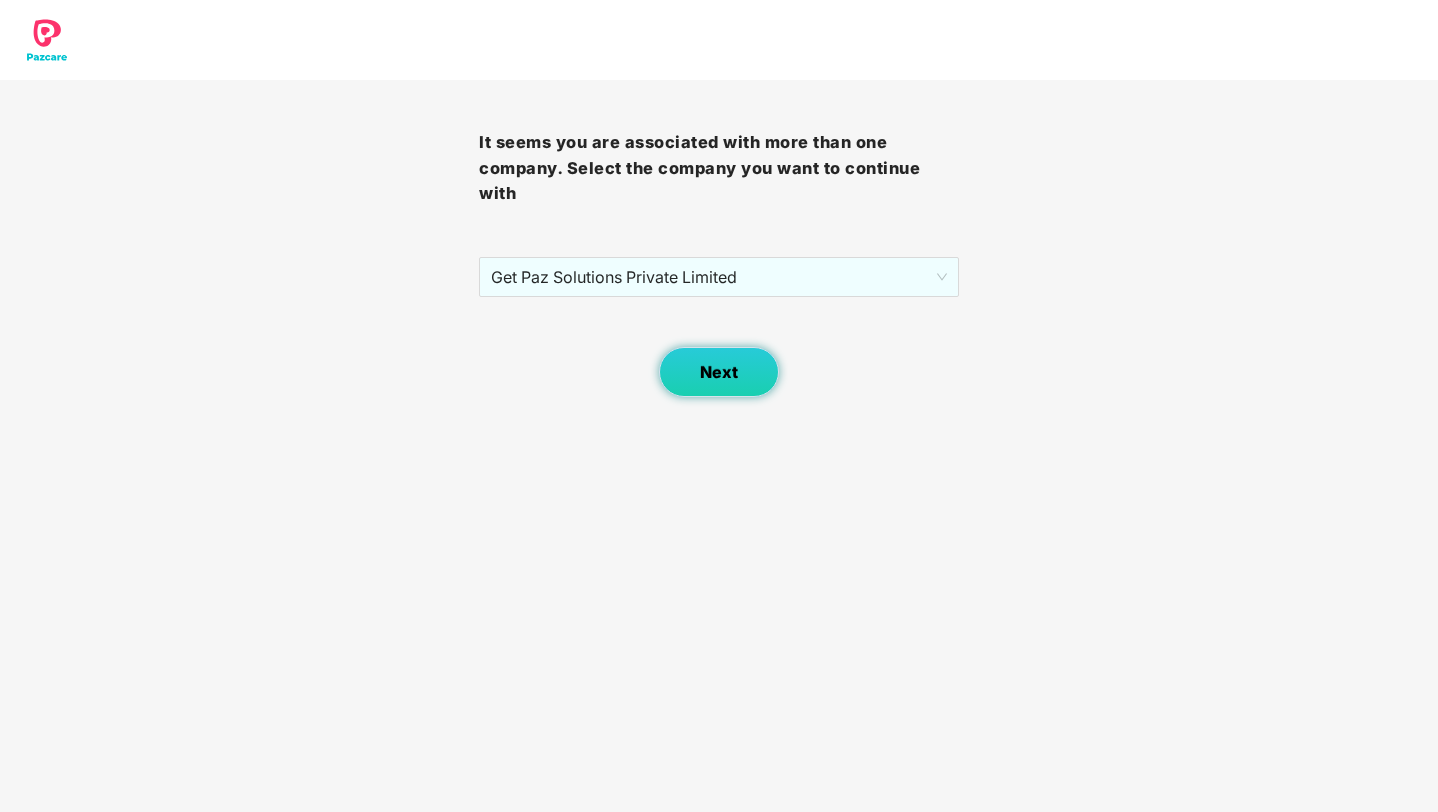 click on "Next" at bounding box center [719, 372] 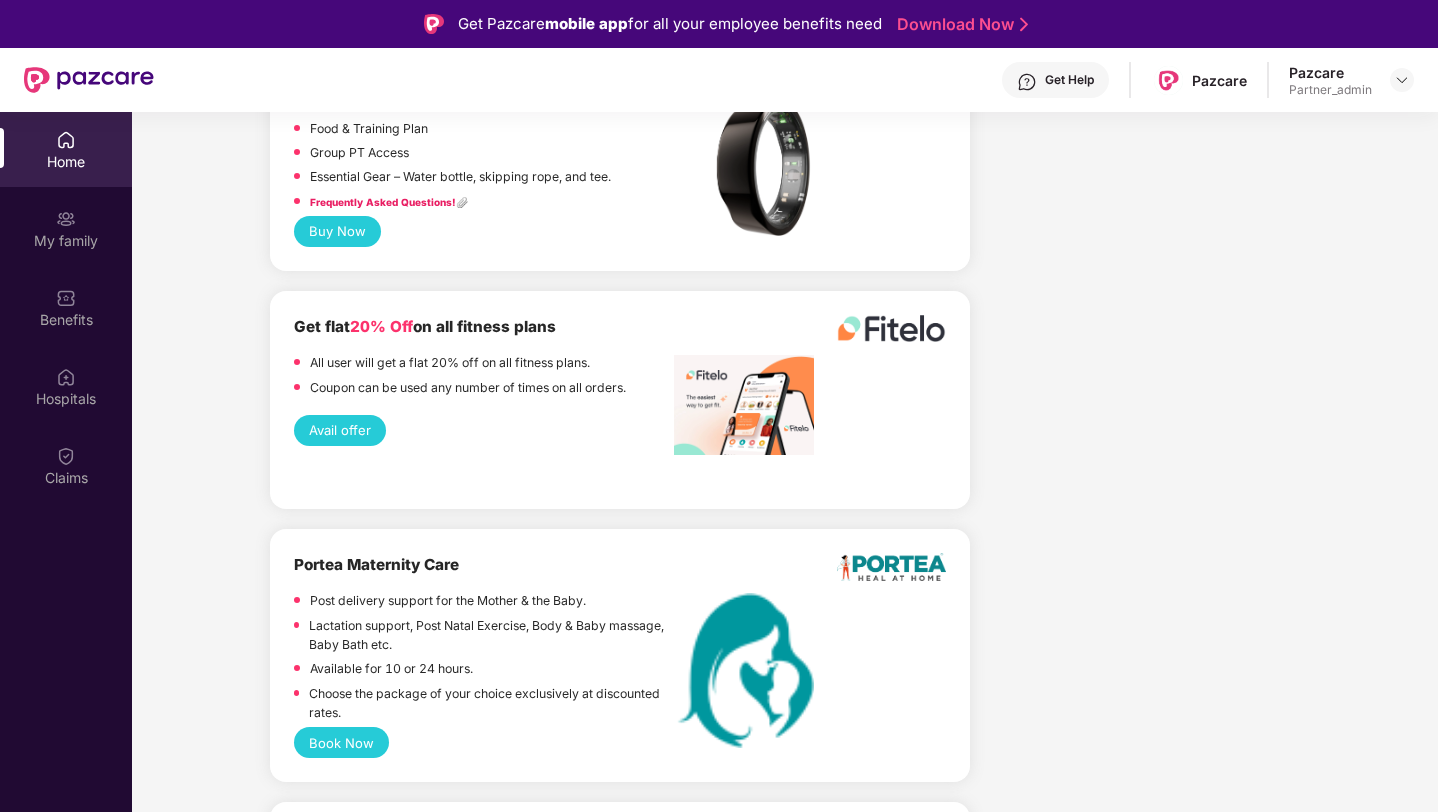 scroll, scrollTop: 6167, scrollLeft: 0, axis: vertical 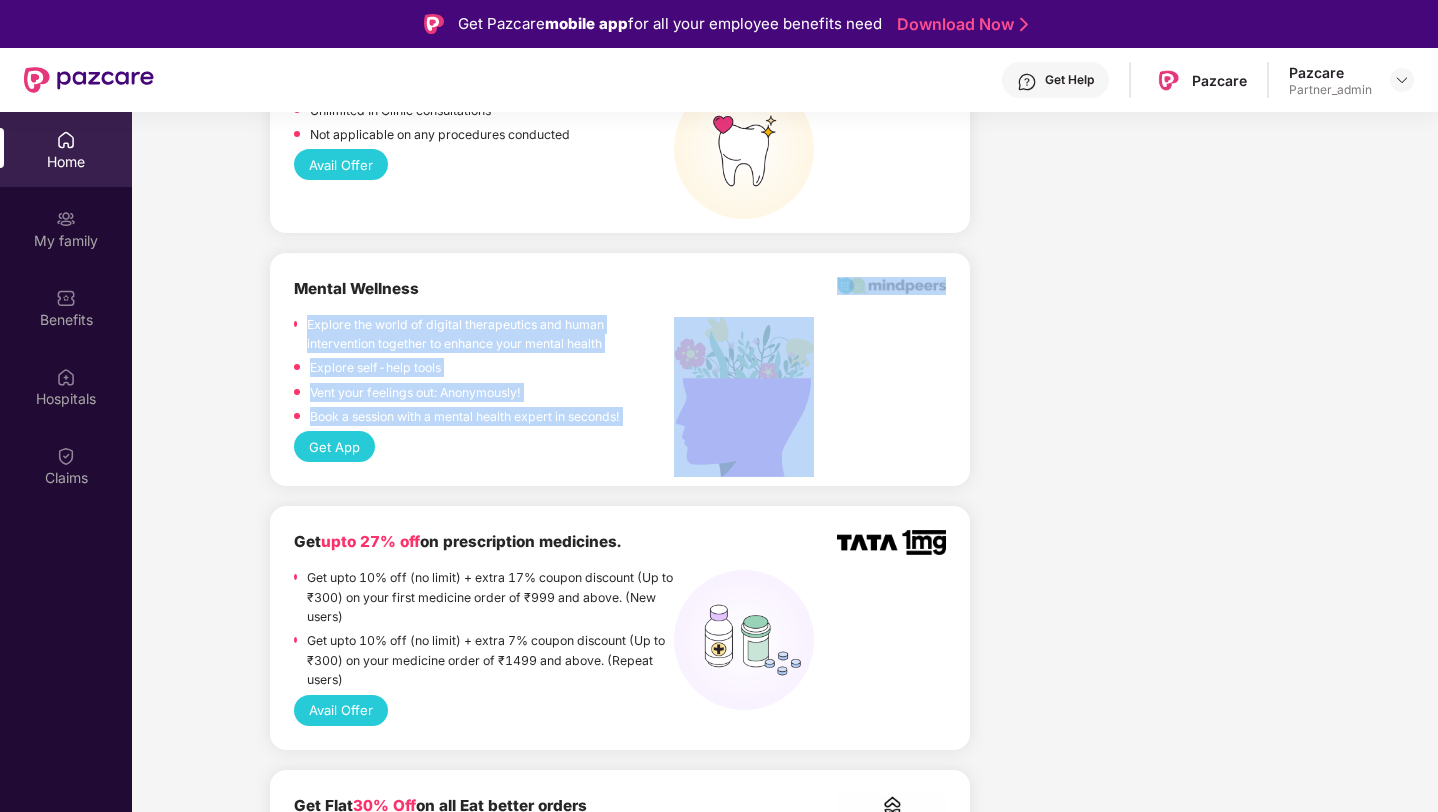drag, startPoint x: 655, startPoint y: 435, endPoint x: 321, endPoint y: 311, distance: 356.27518 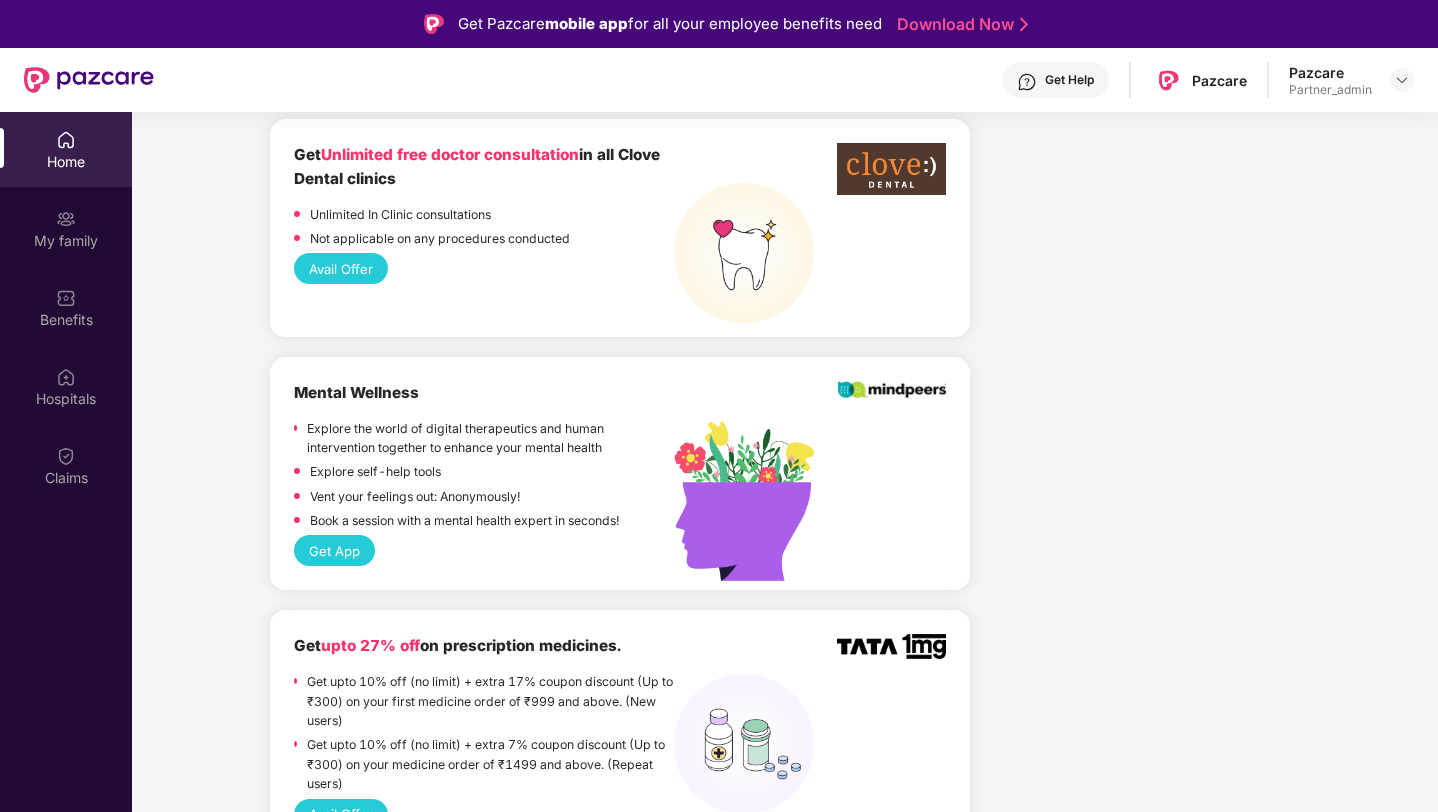 scroll, scrollTop: 1859, scrollLeft: 0, axis: vertical 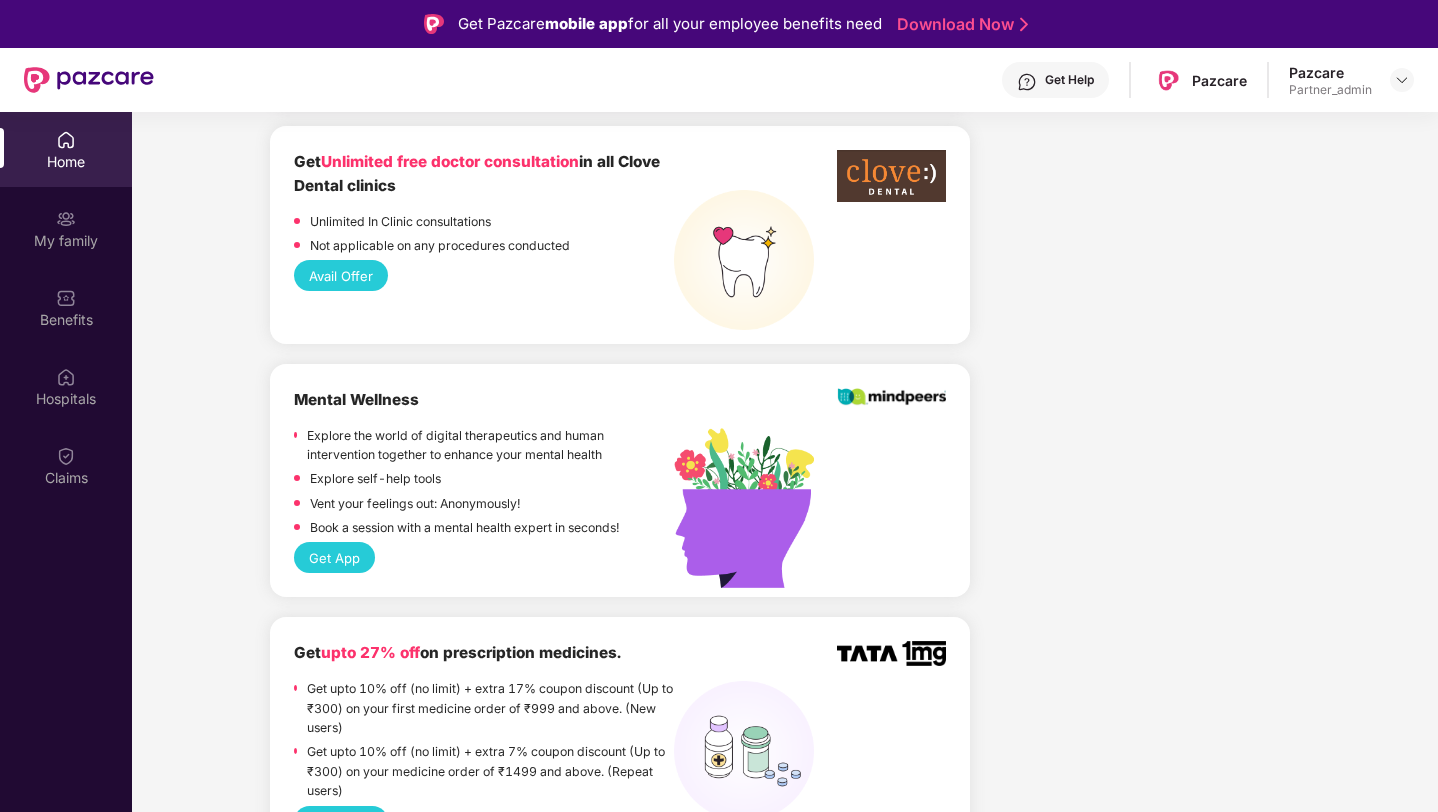 click on "Get App" at bounding box center [334, 557] 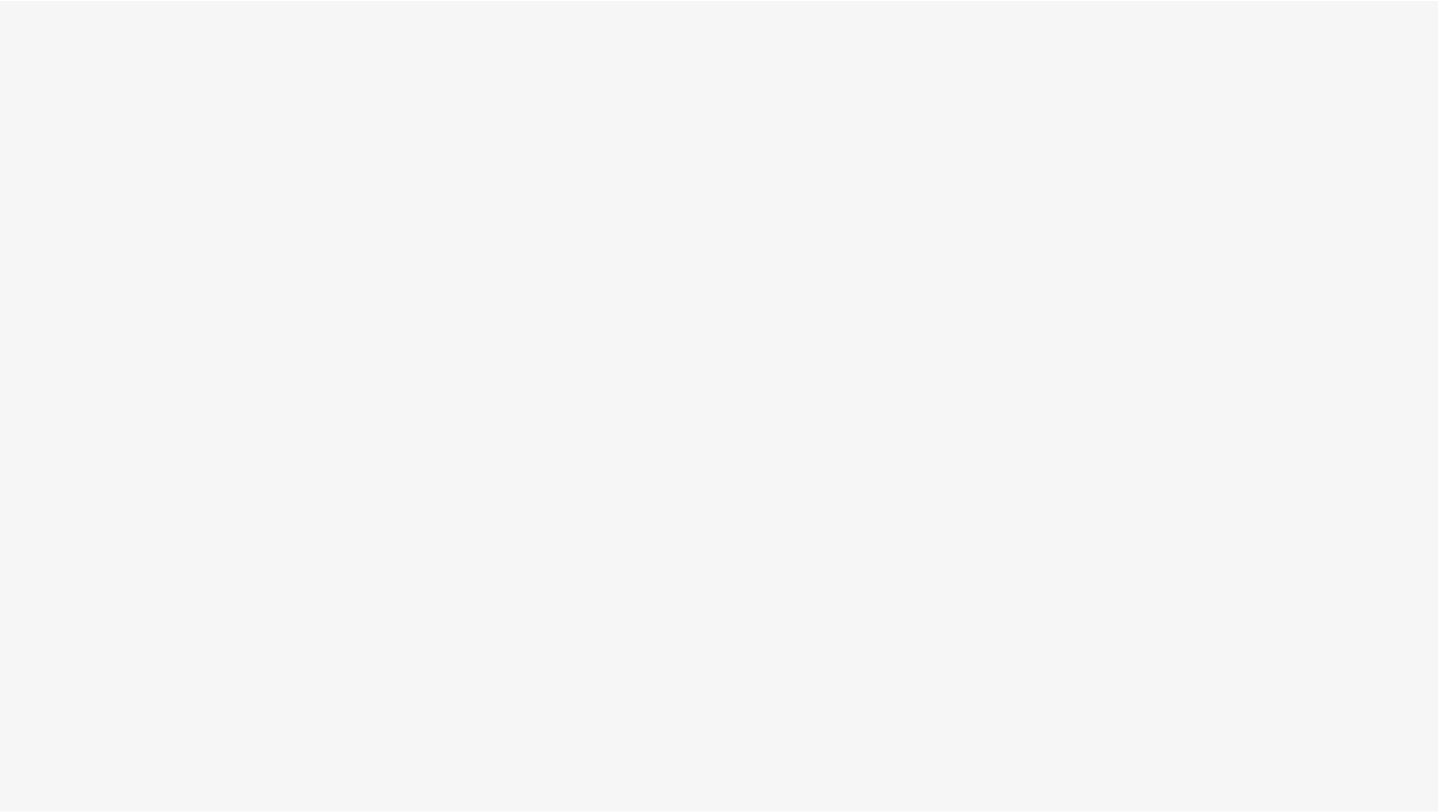 scroll, scrollTop: 0, scrollLeft: 0, axis: both 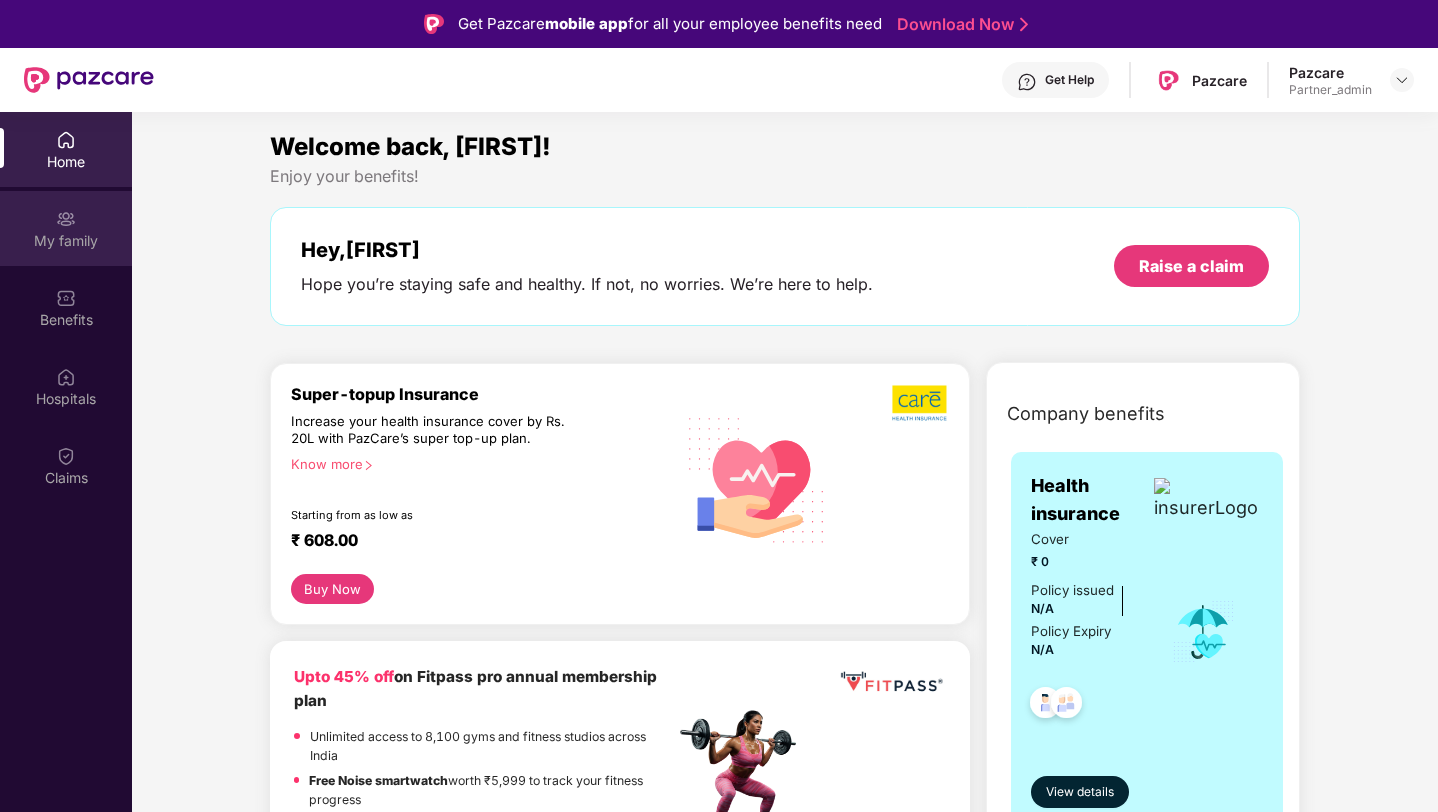 click on "My family" at bounding box center (66, 241) 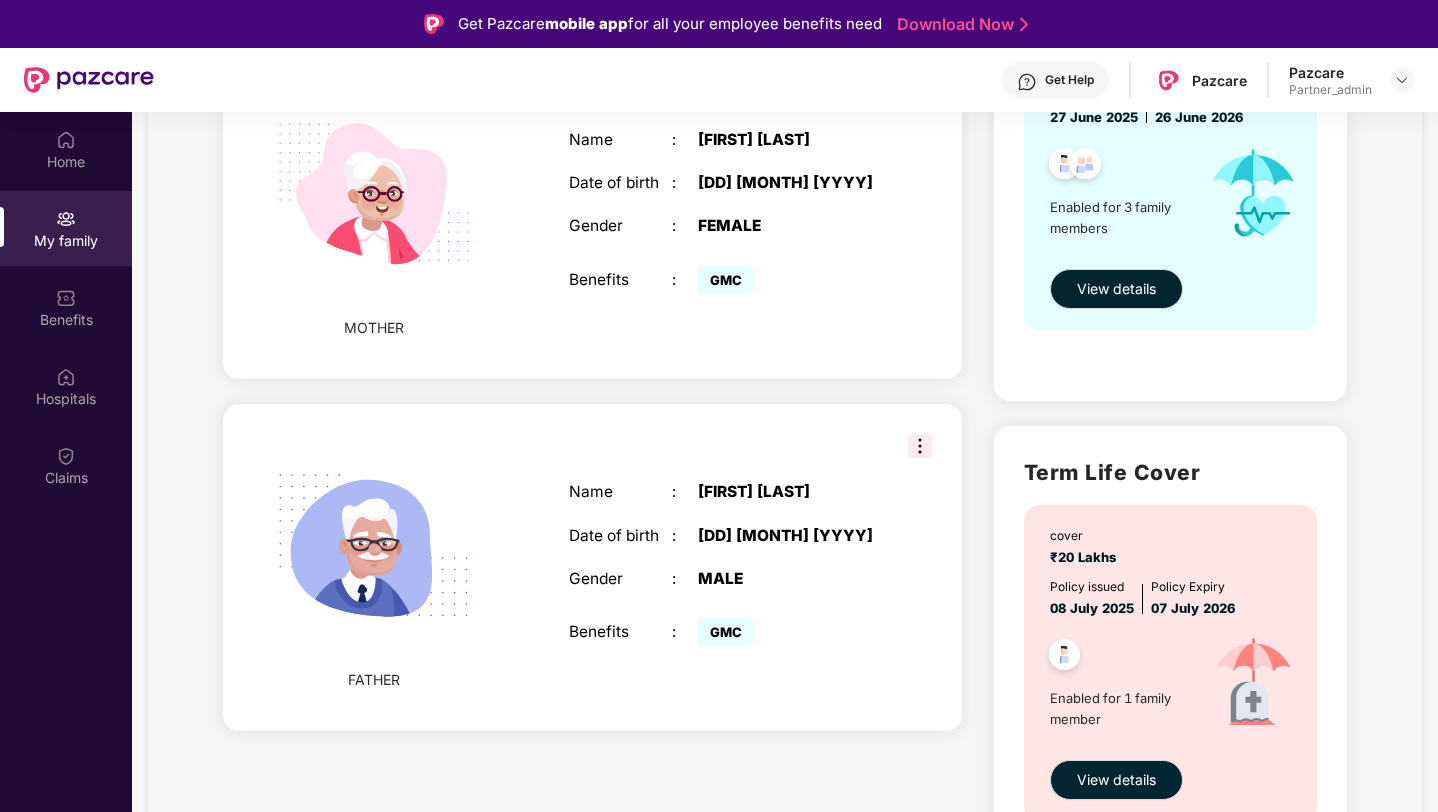 scroll, scrollTop: 859, scrollLeft: 0, axis: vertical 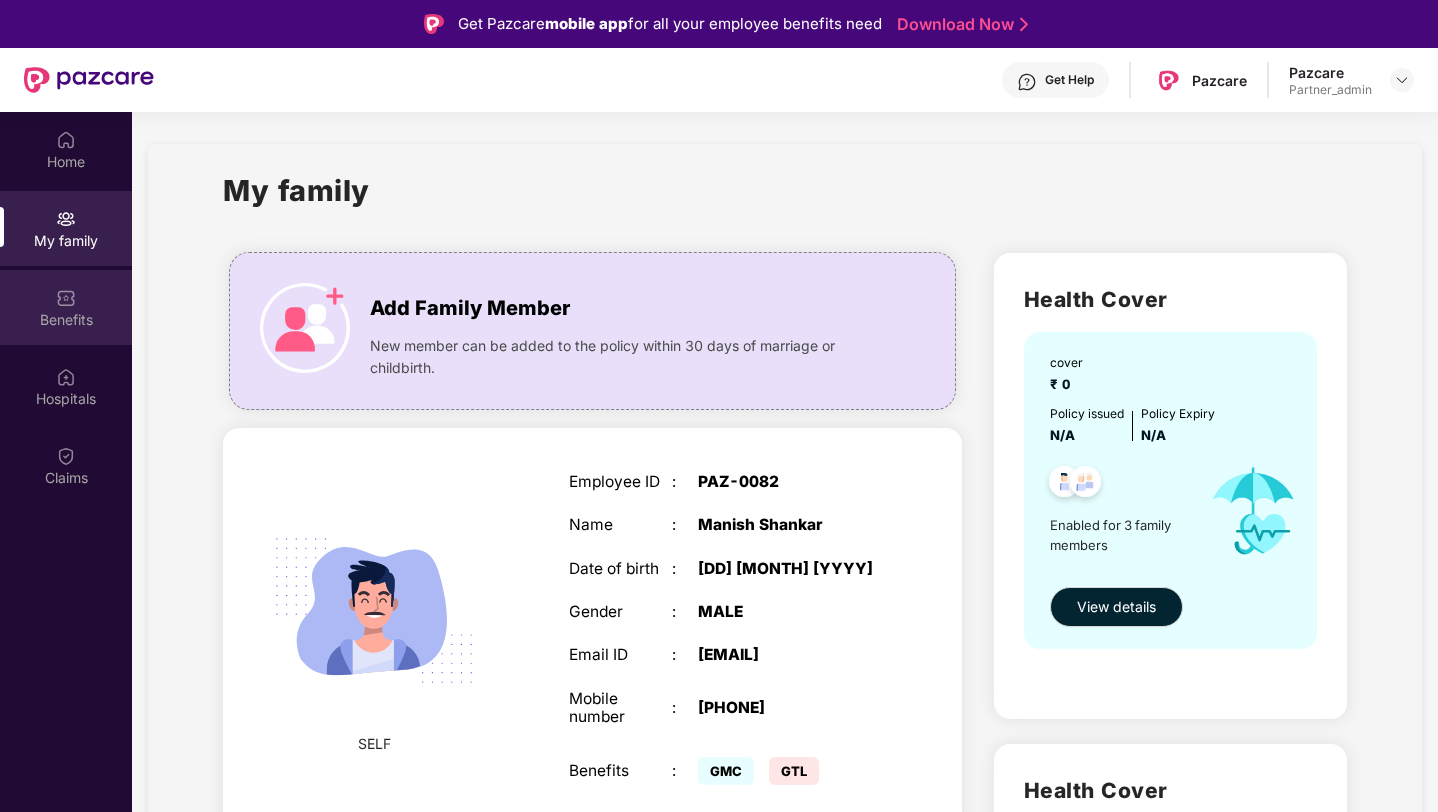 click at bounding box center [66, 298] 